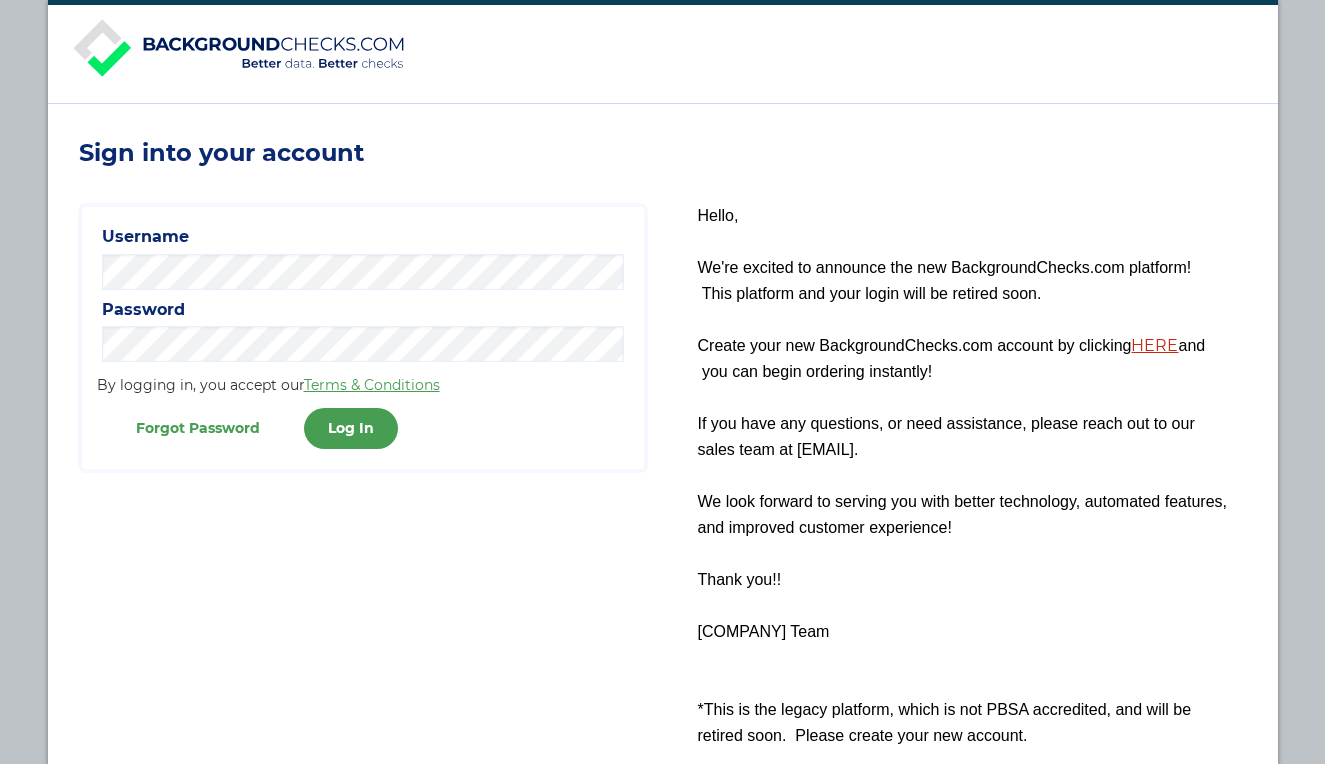 scroll, scrollTop: 0, scrollLeft: 0, axis: both 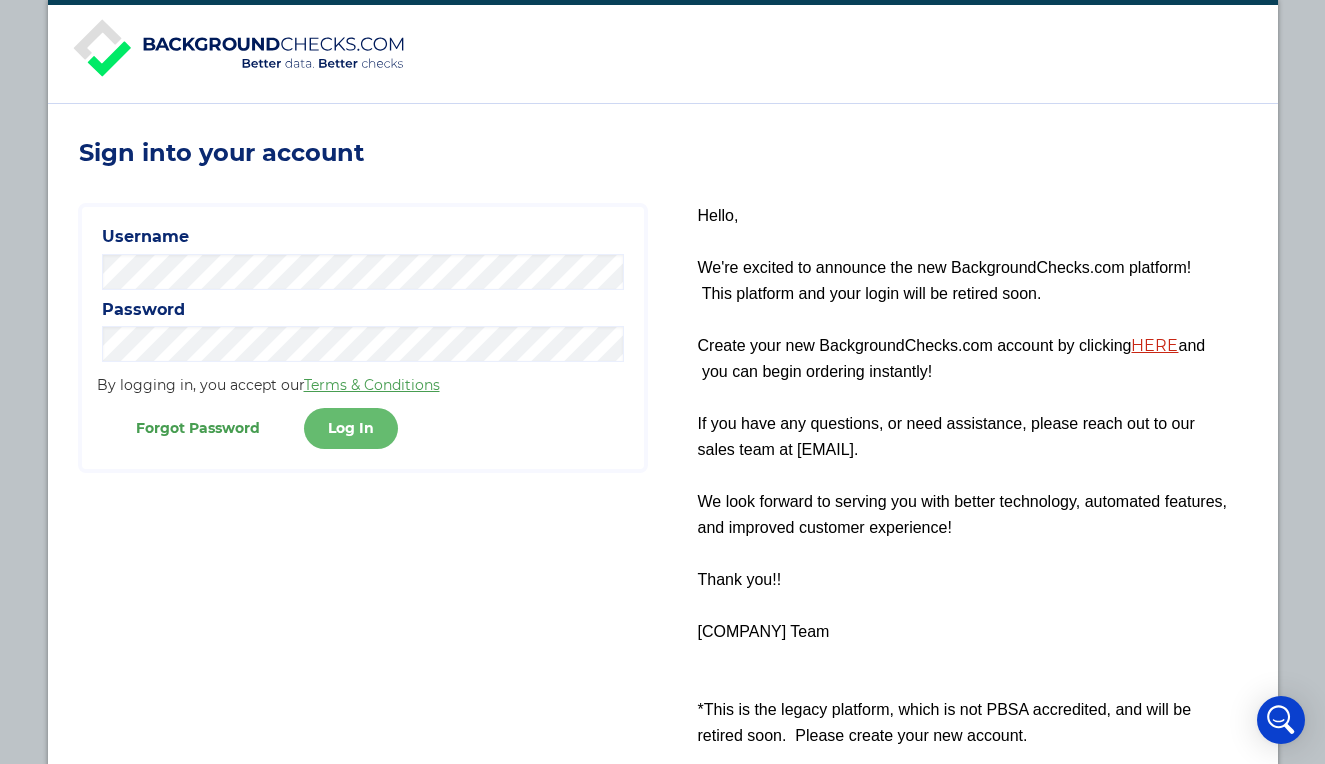 click on "Log In" at bounding box center (351, 428) 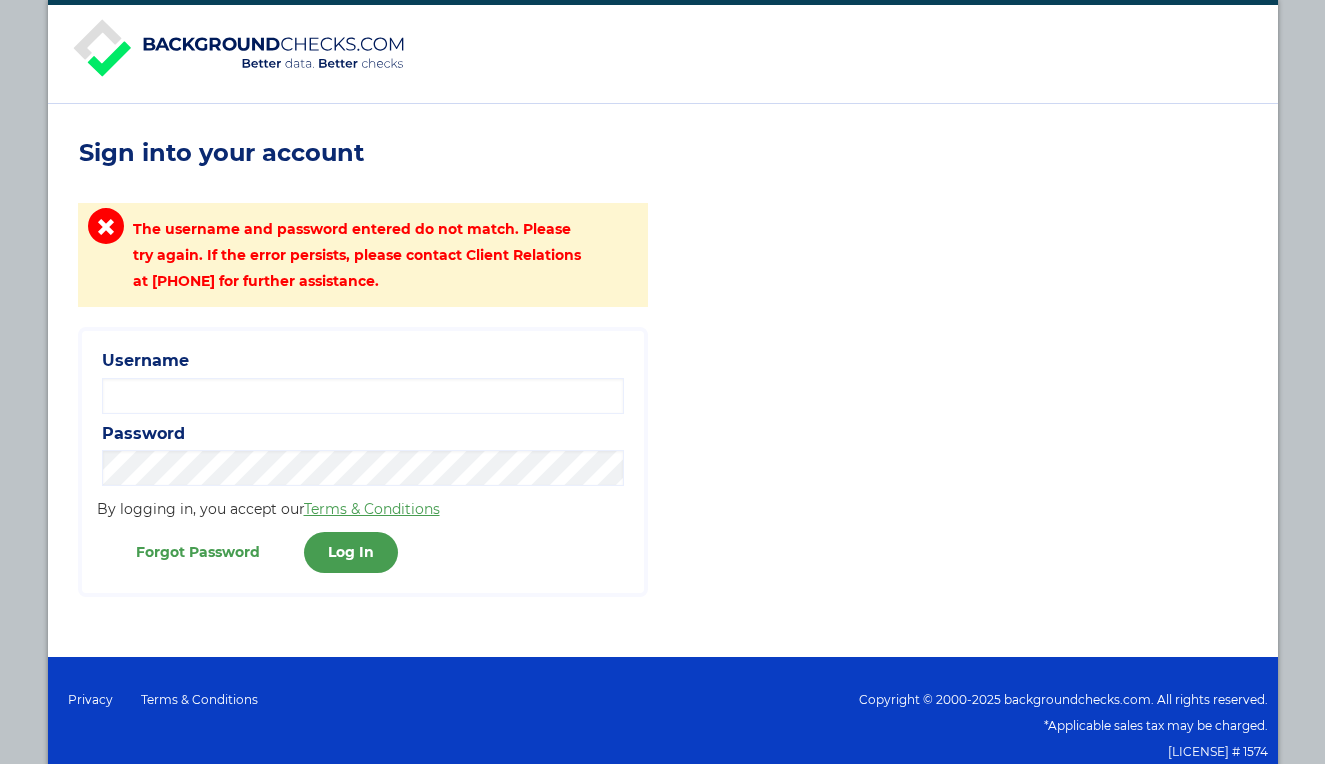 scroll, scrollTop: 0, scrollLeft: 0, axis: both 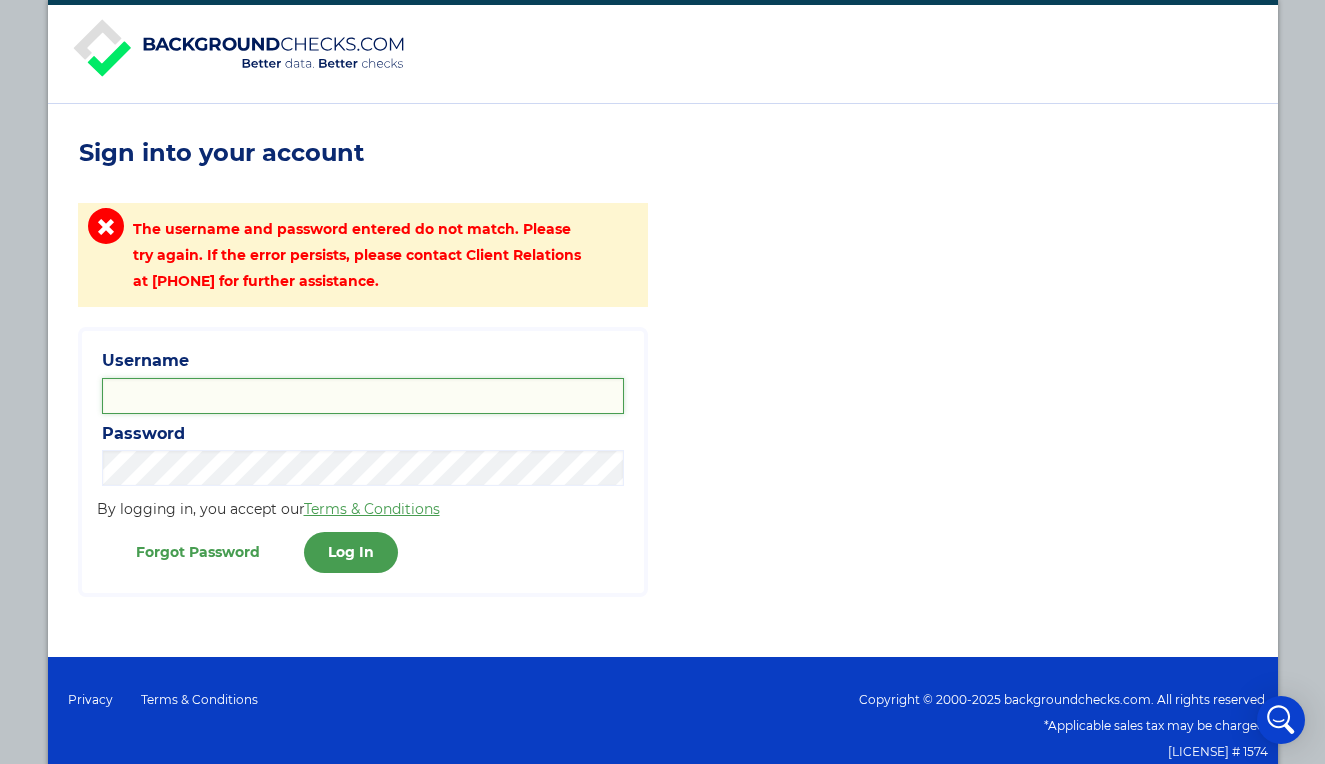 click on "Username" at bounding box center [363, 396] 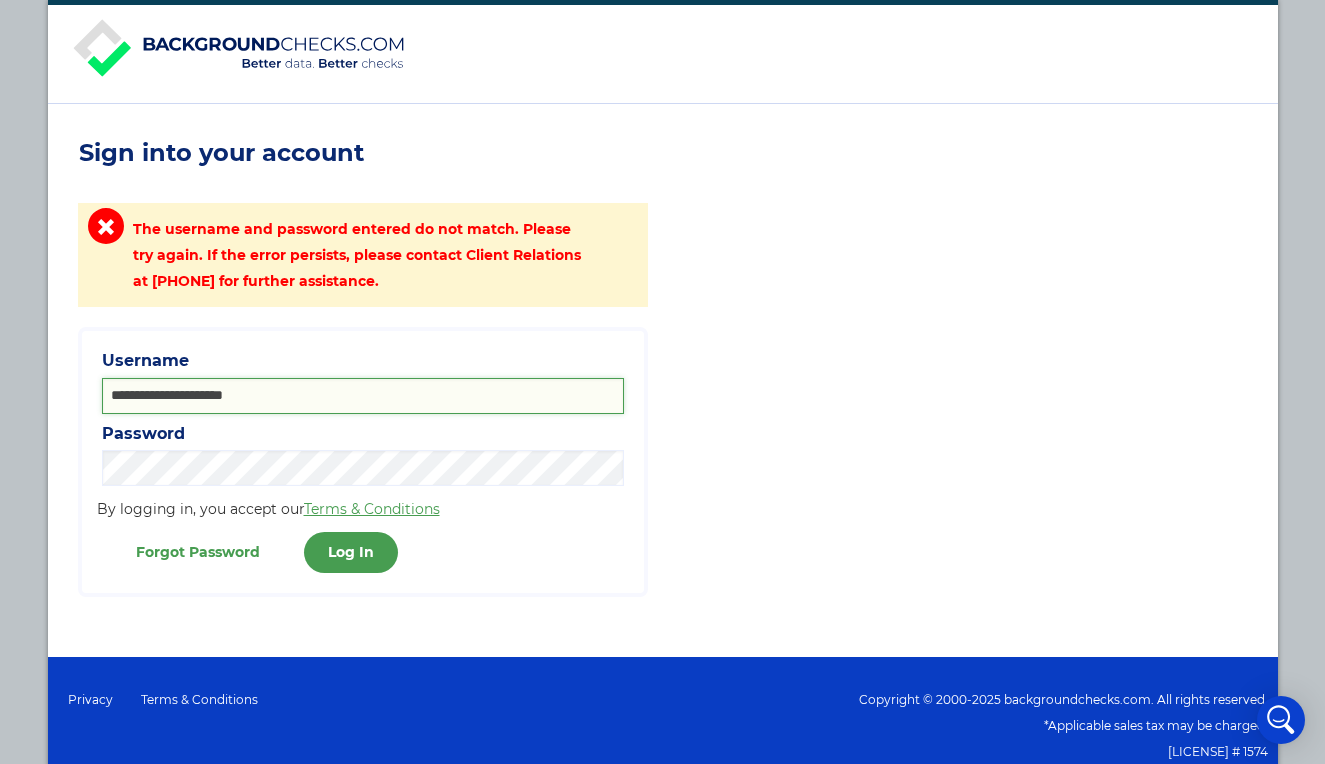 drag, startPoint x: 136, startPoint y: 398, endPoint x: 73, endPoint y: 390, distance: 63.505905 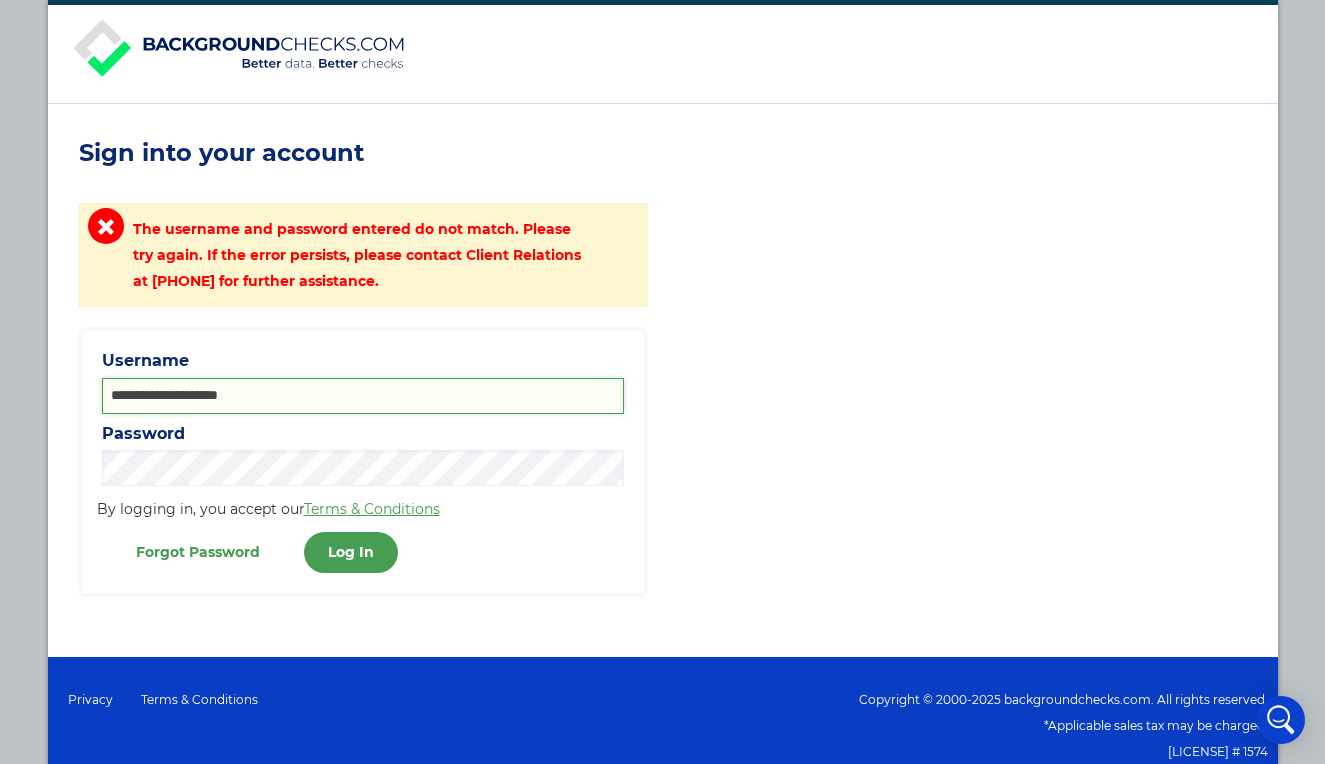type on "**********" 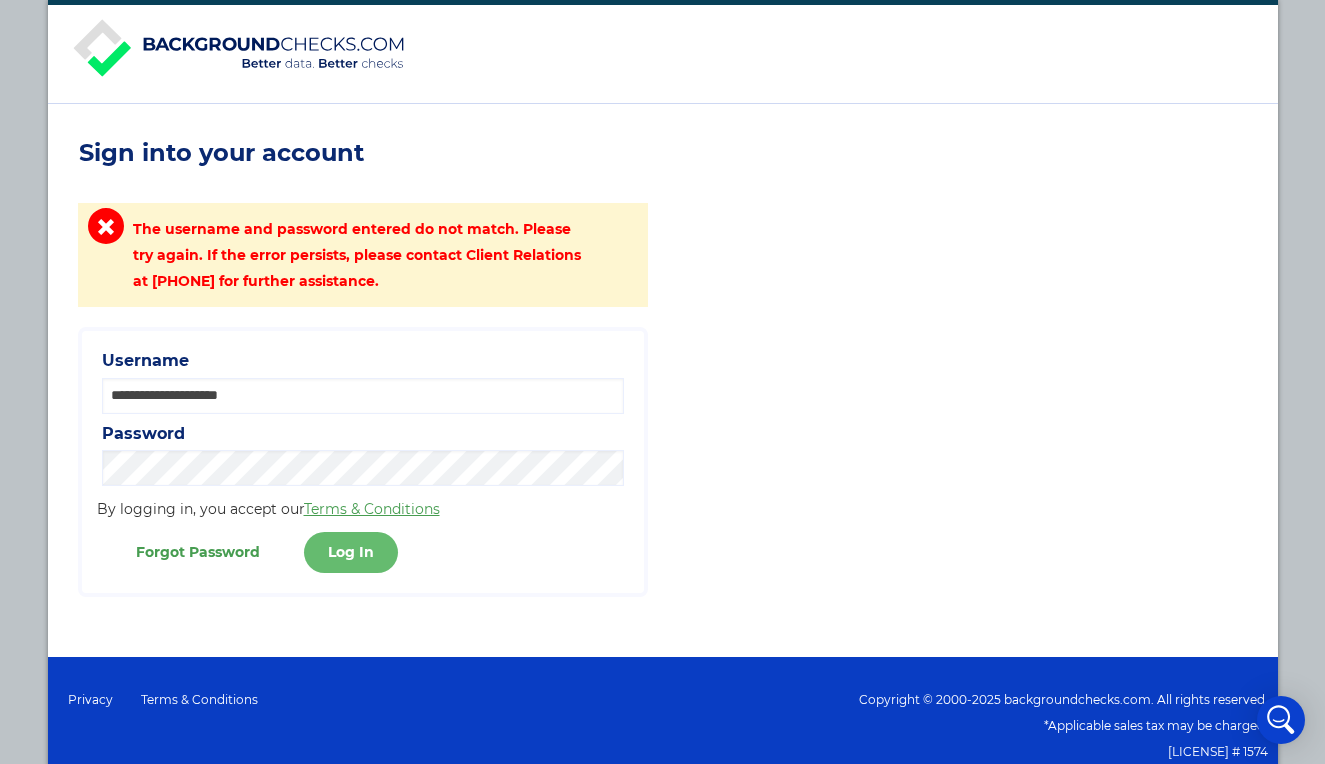 click on "Log In" at bounding box center [351, 552] 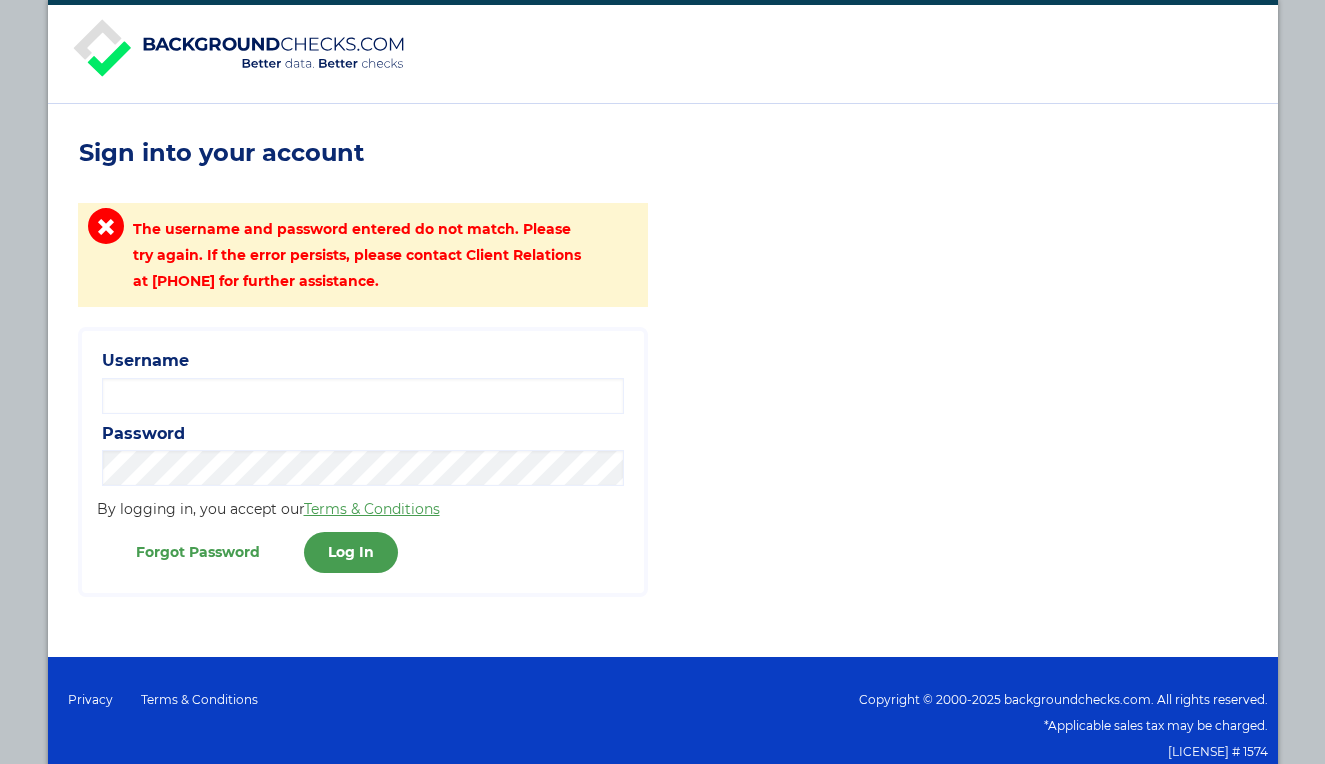 scroll, scrollTop: 0, scrollLeft: 0, axis: both 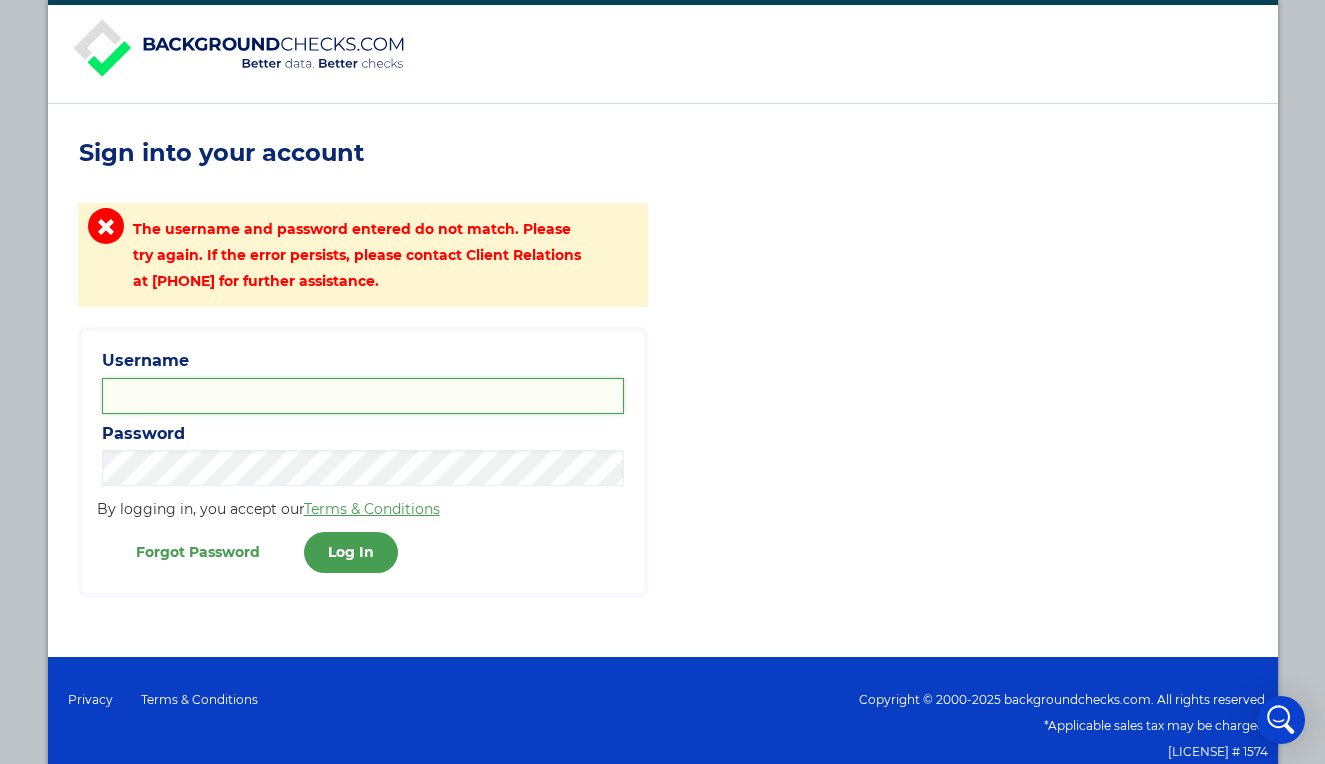 click on "Username" at bounding box center [363, 396] 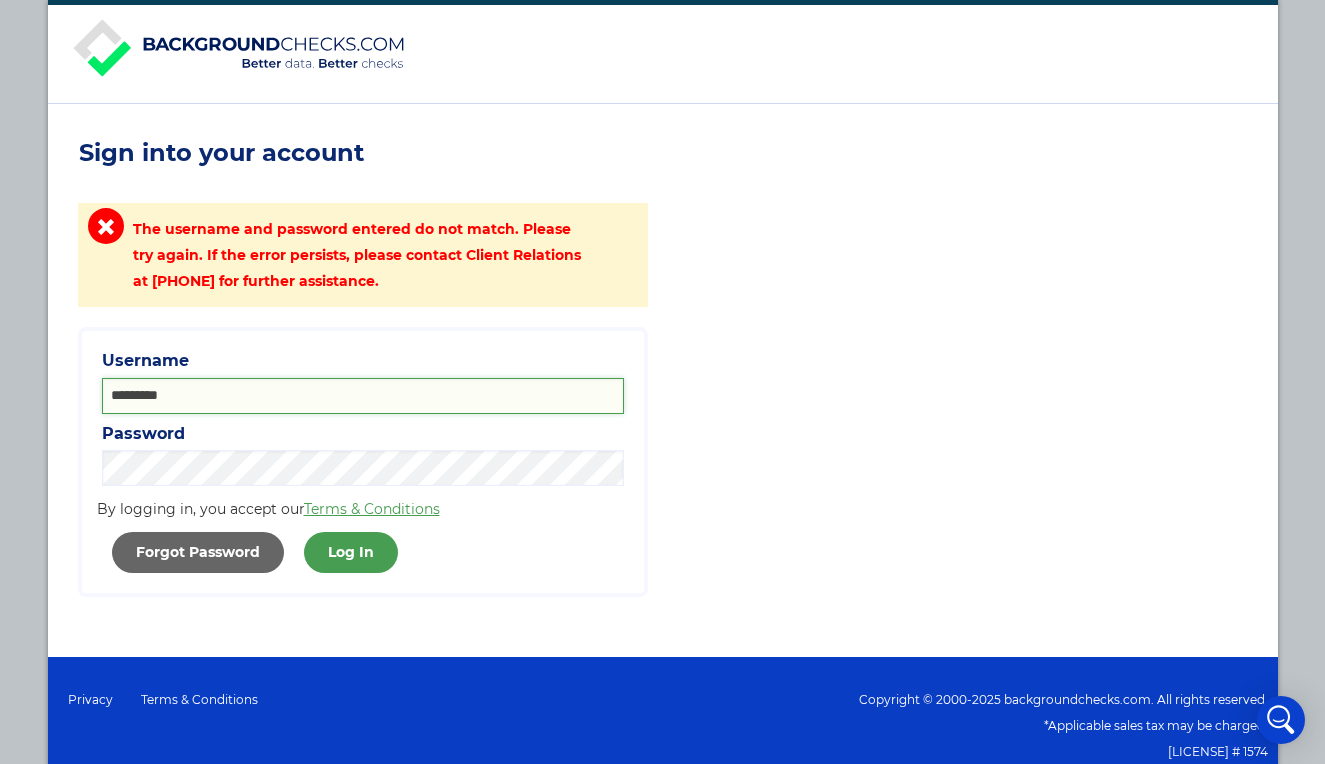 type on "*********" 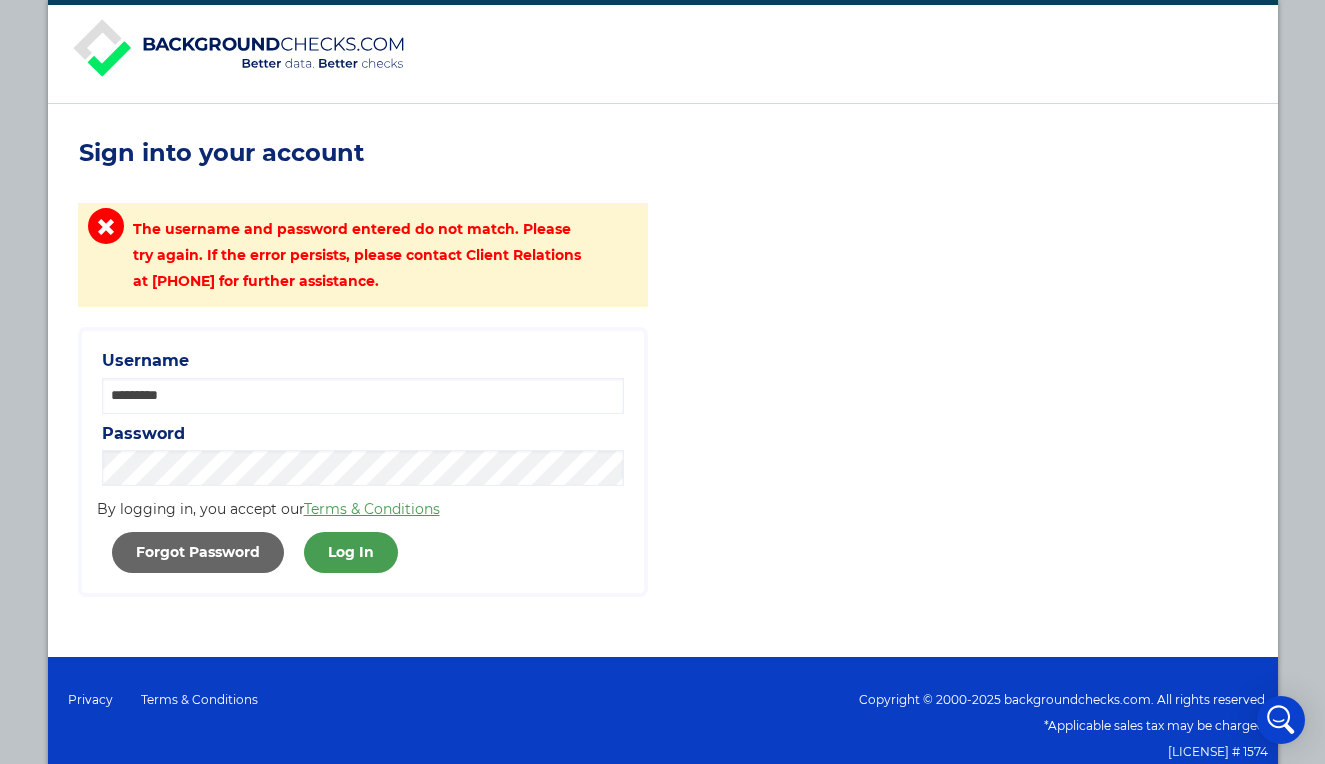 click on "Forgot Password" at bounding box center (198, 552) 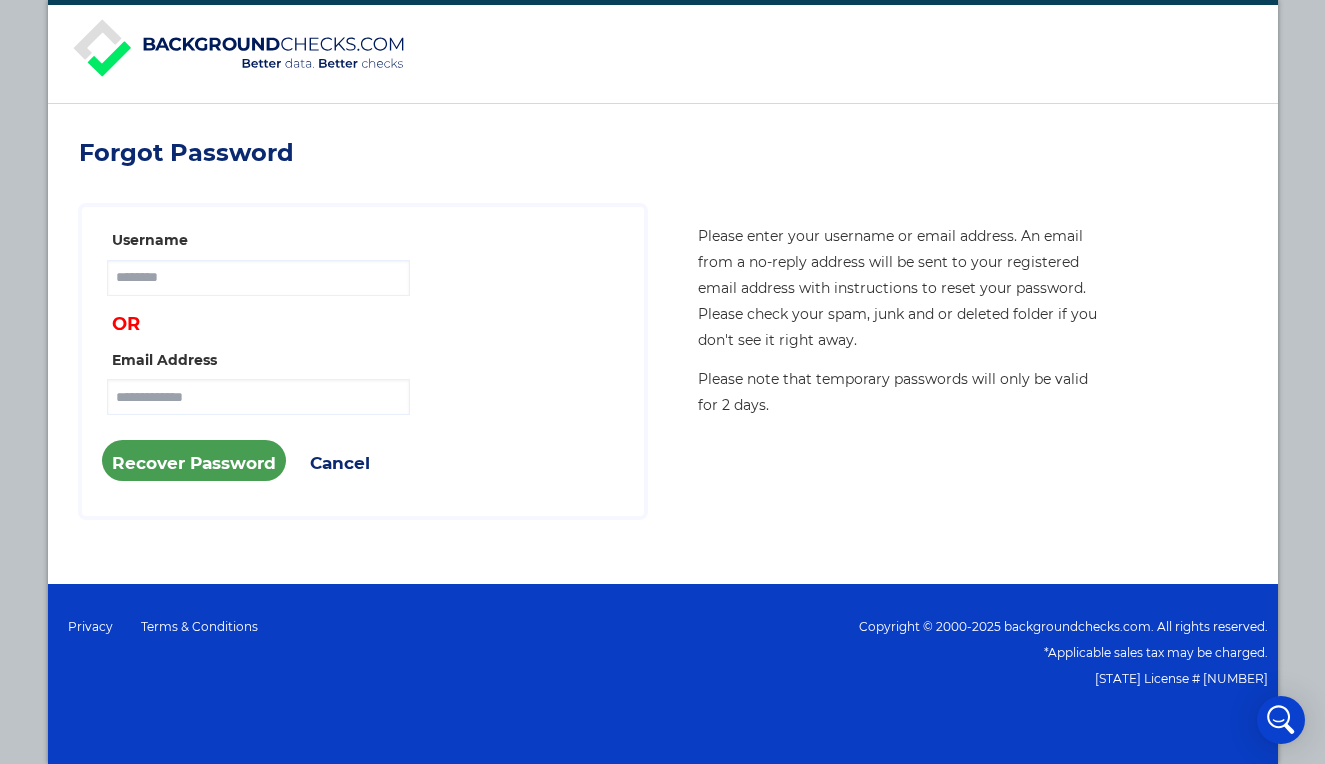 scroll, scrollTop: 0, scrollLeft: 0, axis: both 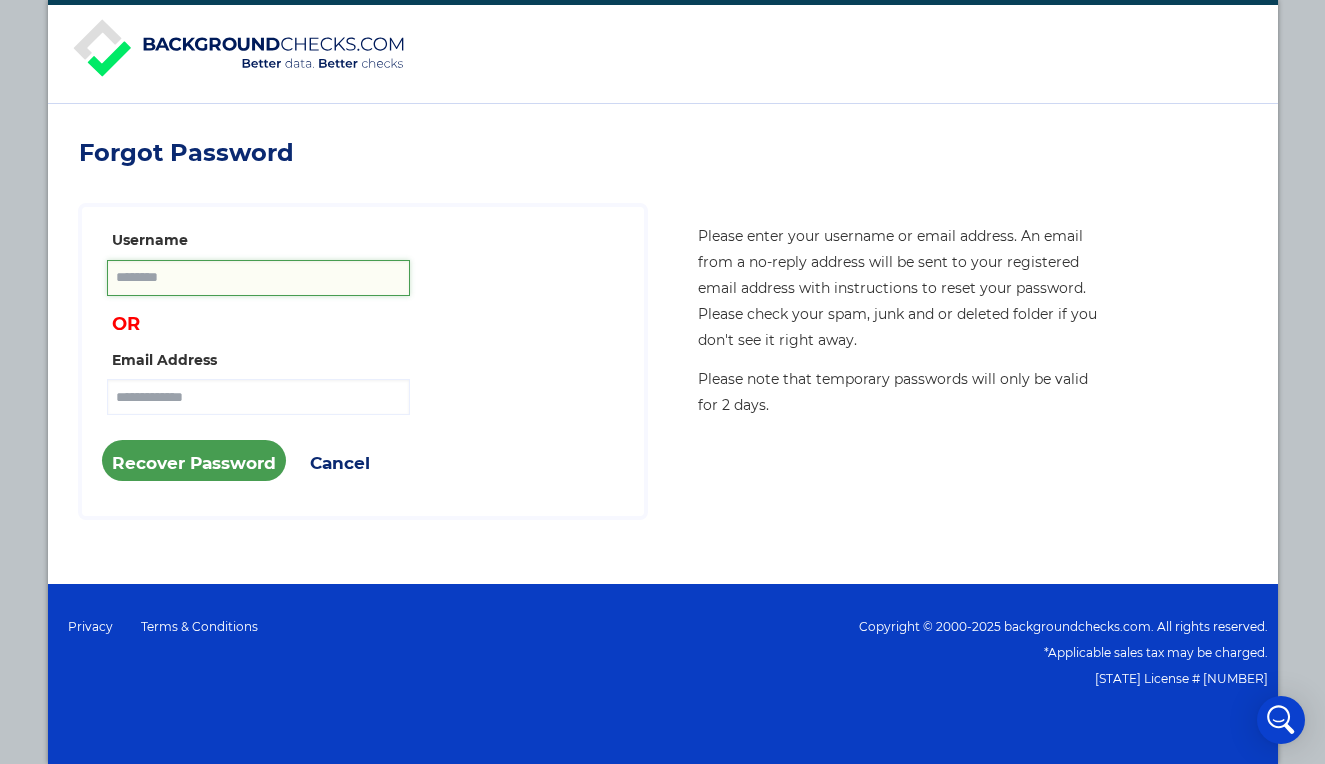 click at bounding box center [258, 278] 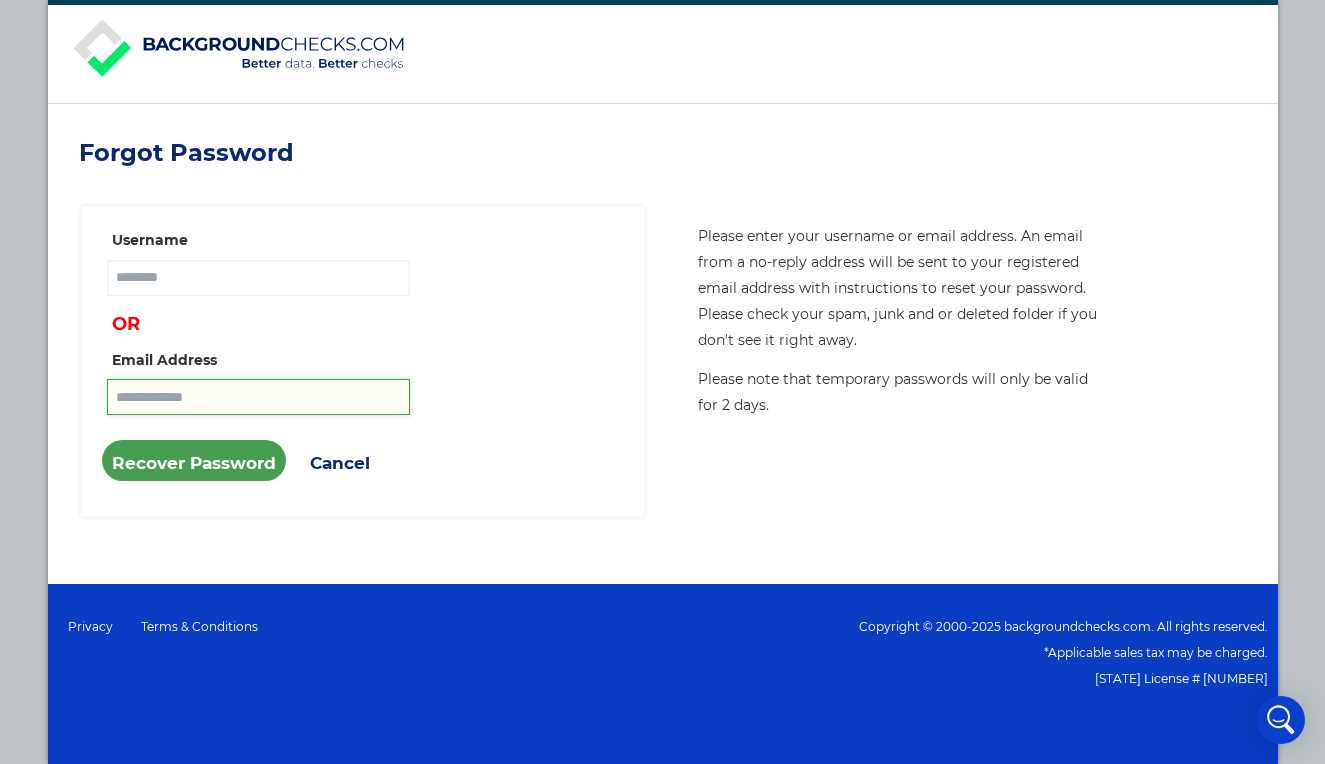 click at bounding box center (258, 397) 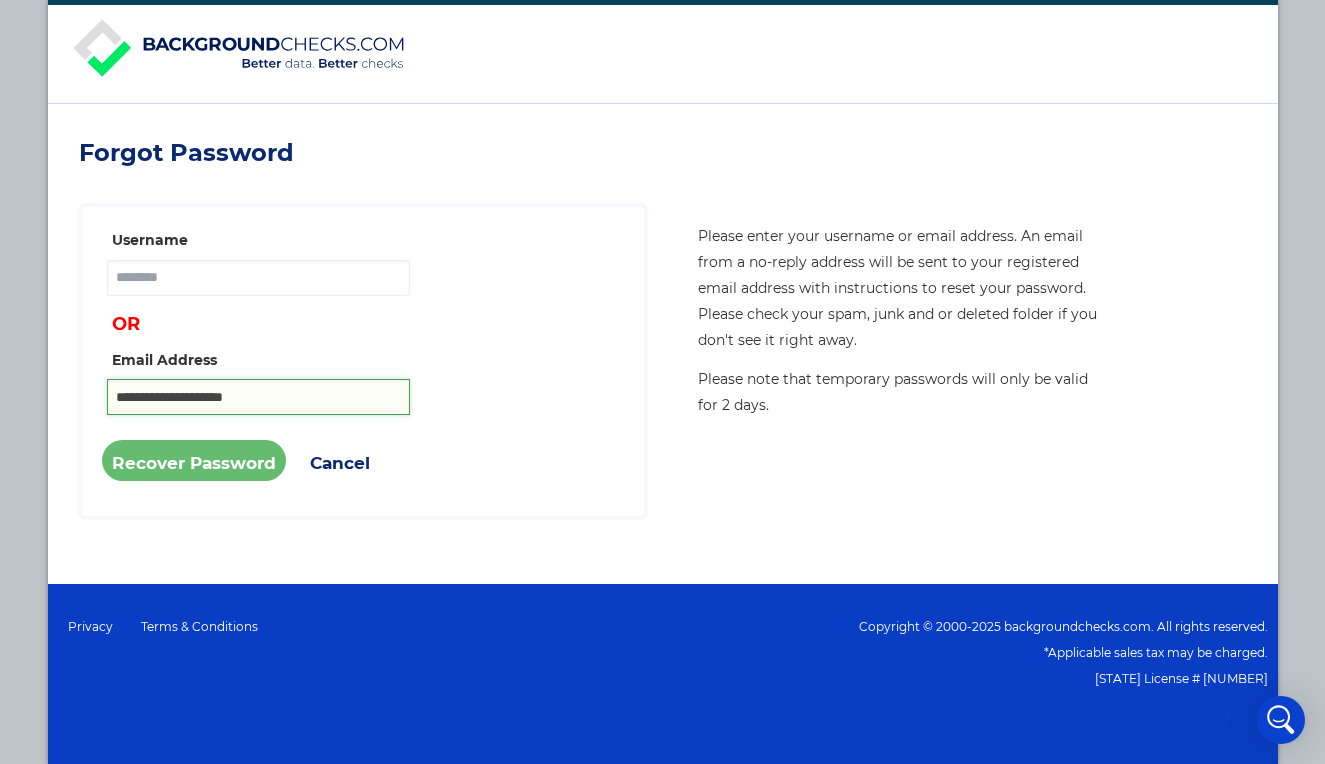 type on "**********" 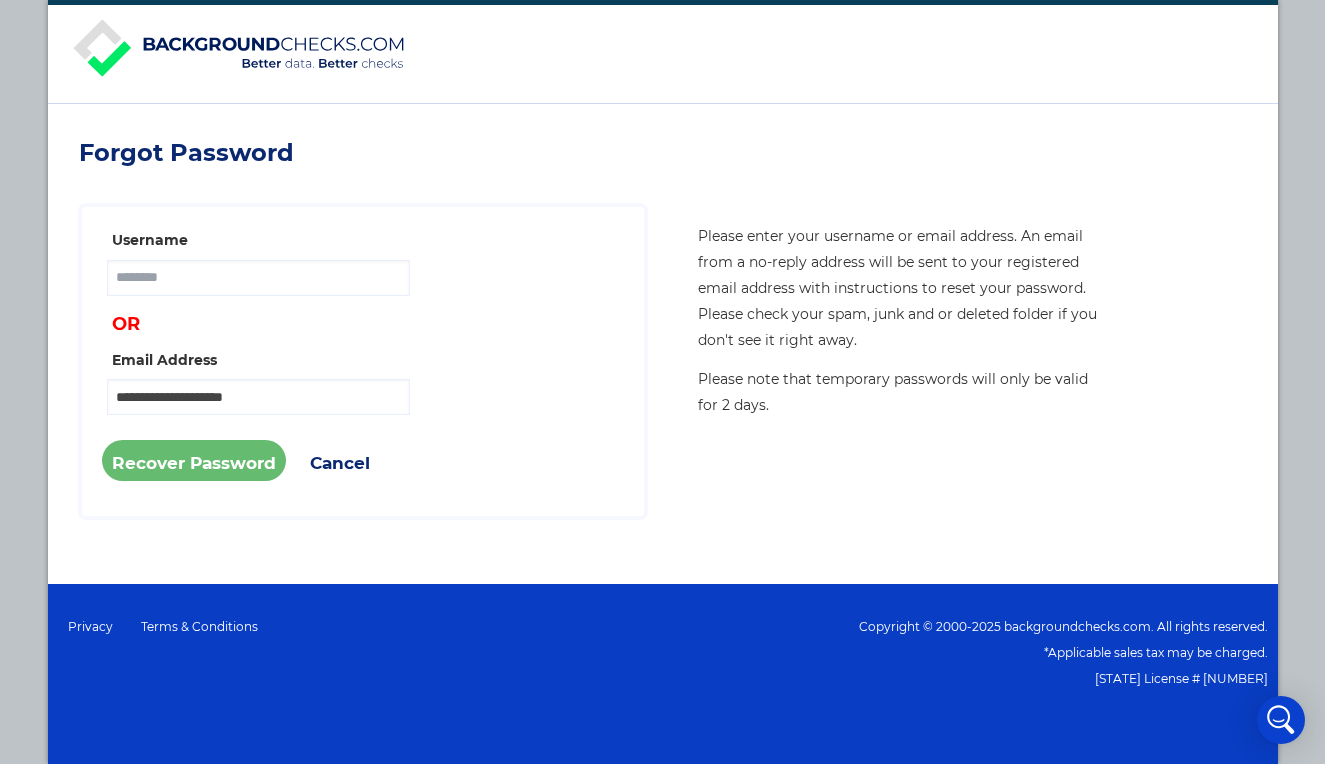 click on "Recover Password" at bounding box center [194, 460] 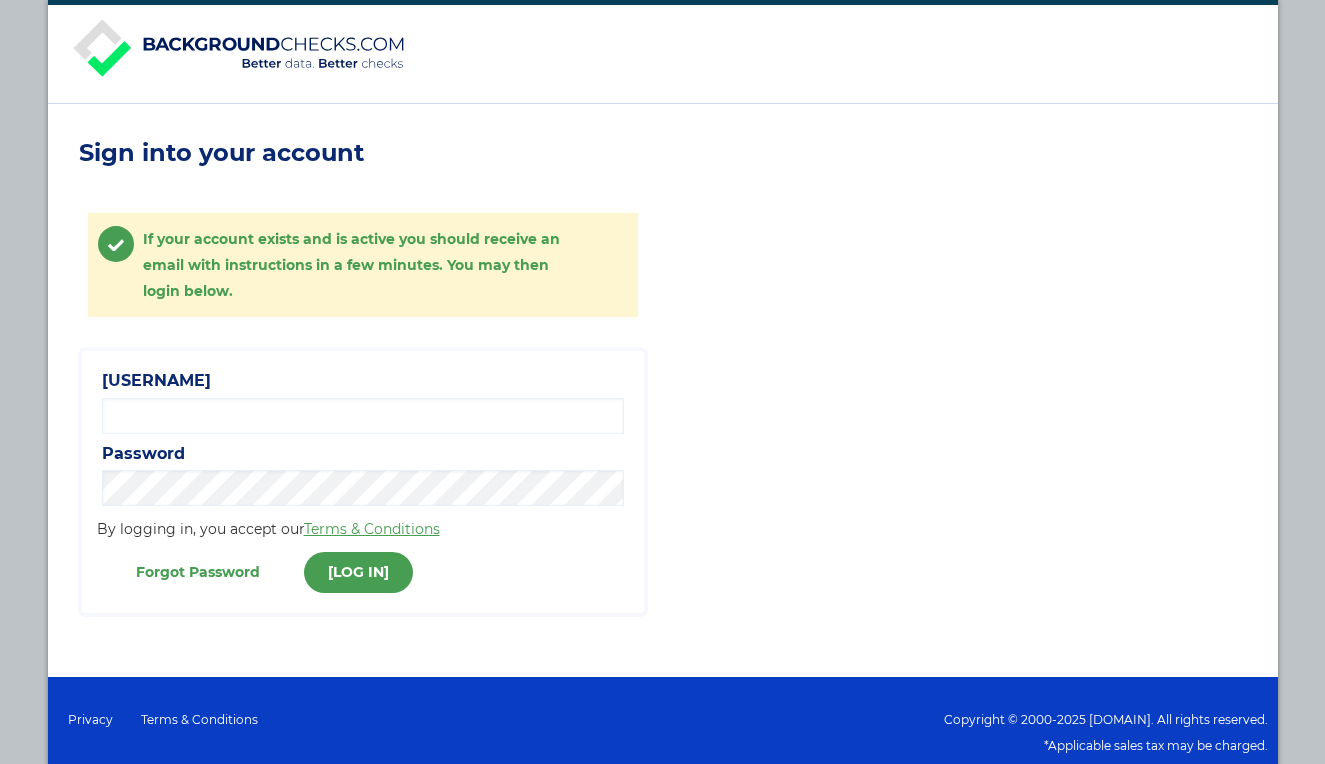 scroll, scrollTop: 0, scrollLeft: 0, axis: both 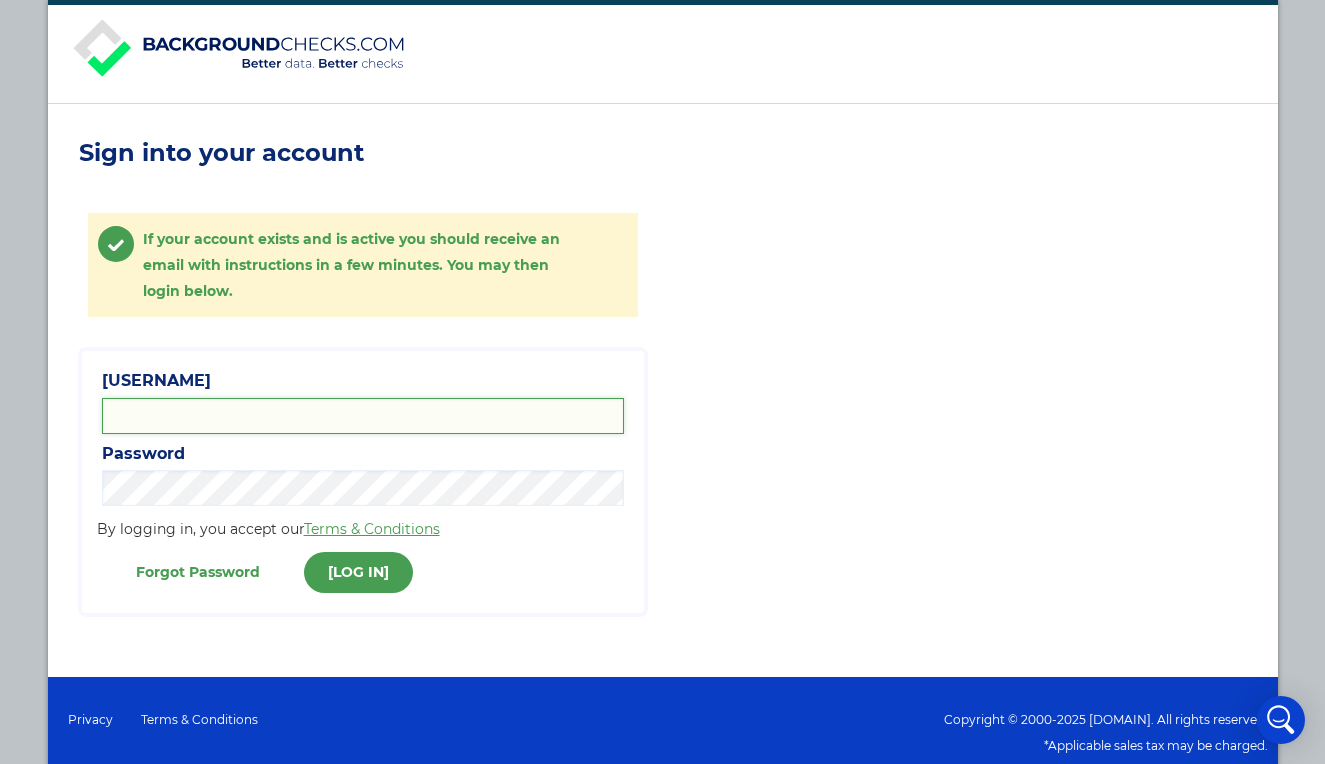 click on "Username" at bounding box center [363, 416] 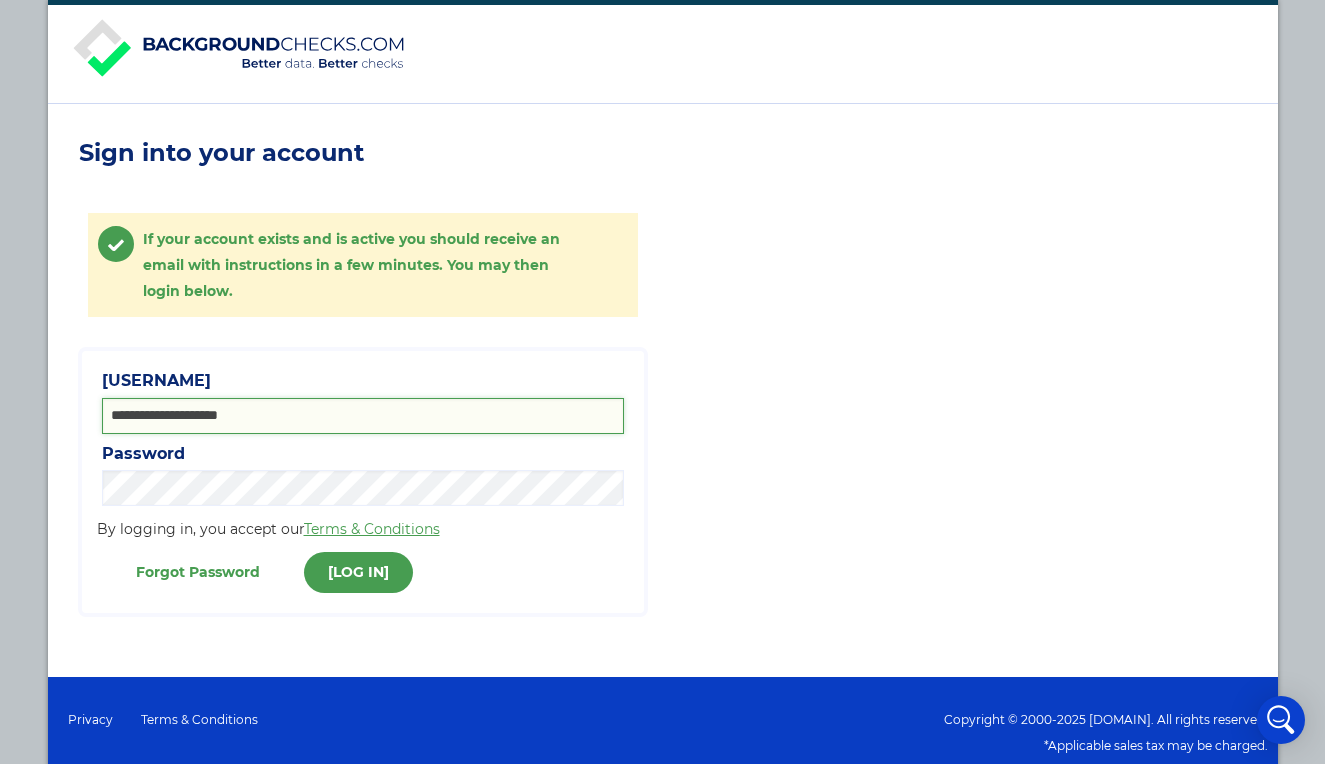 type on "**********" 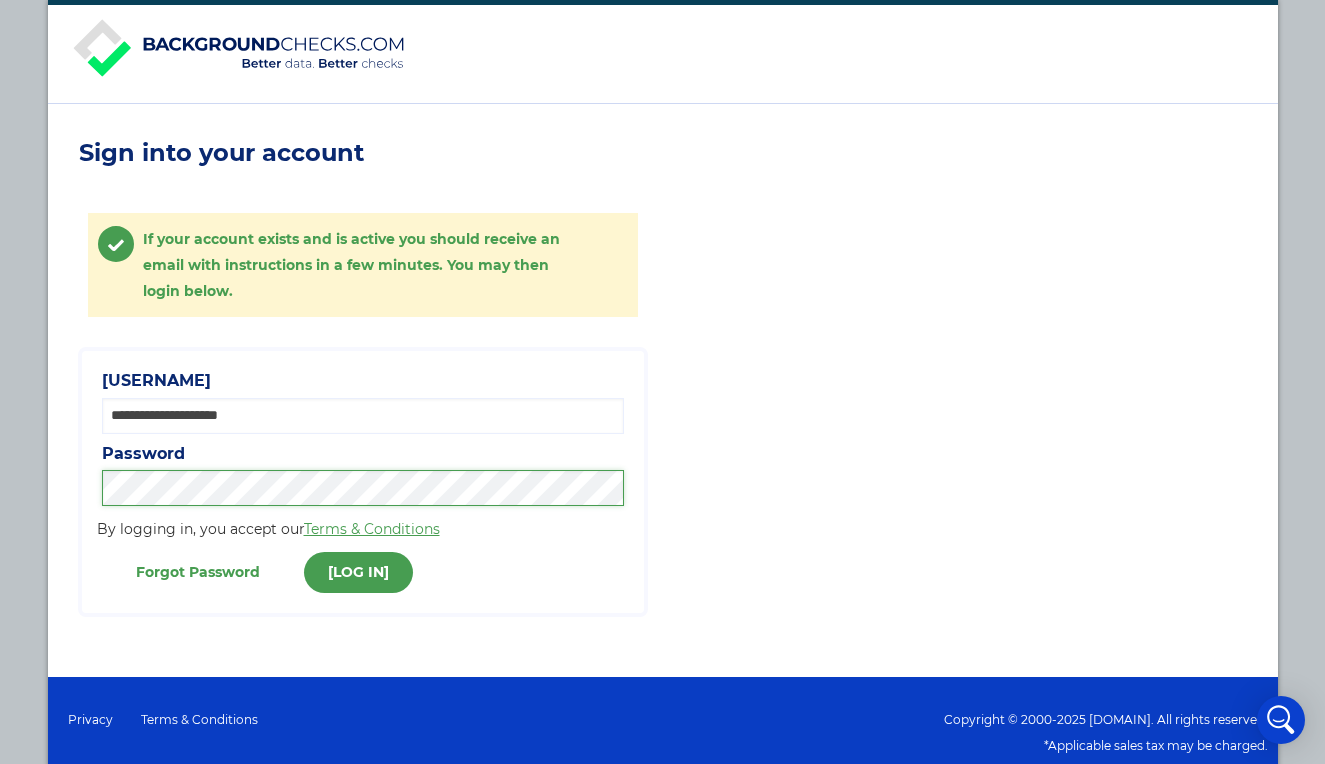 click on "**********" at bounding box center [663, 440] 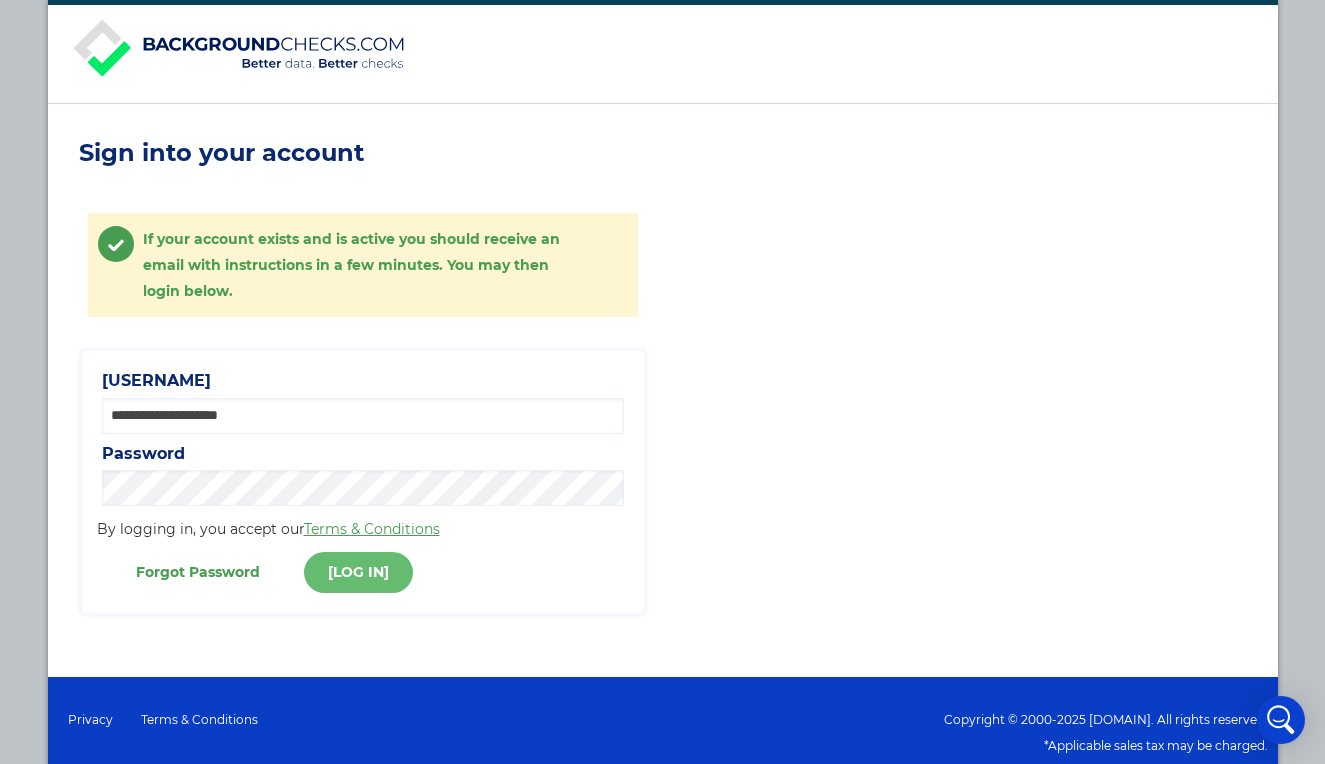 click on "Log In" at bounding box center (358, 572) 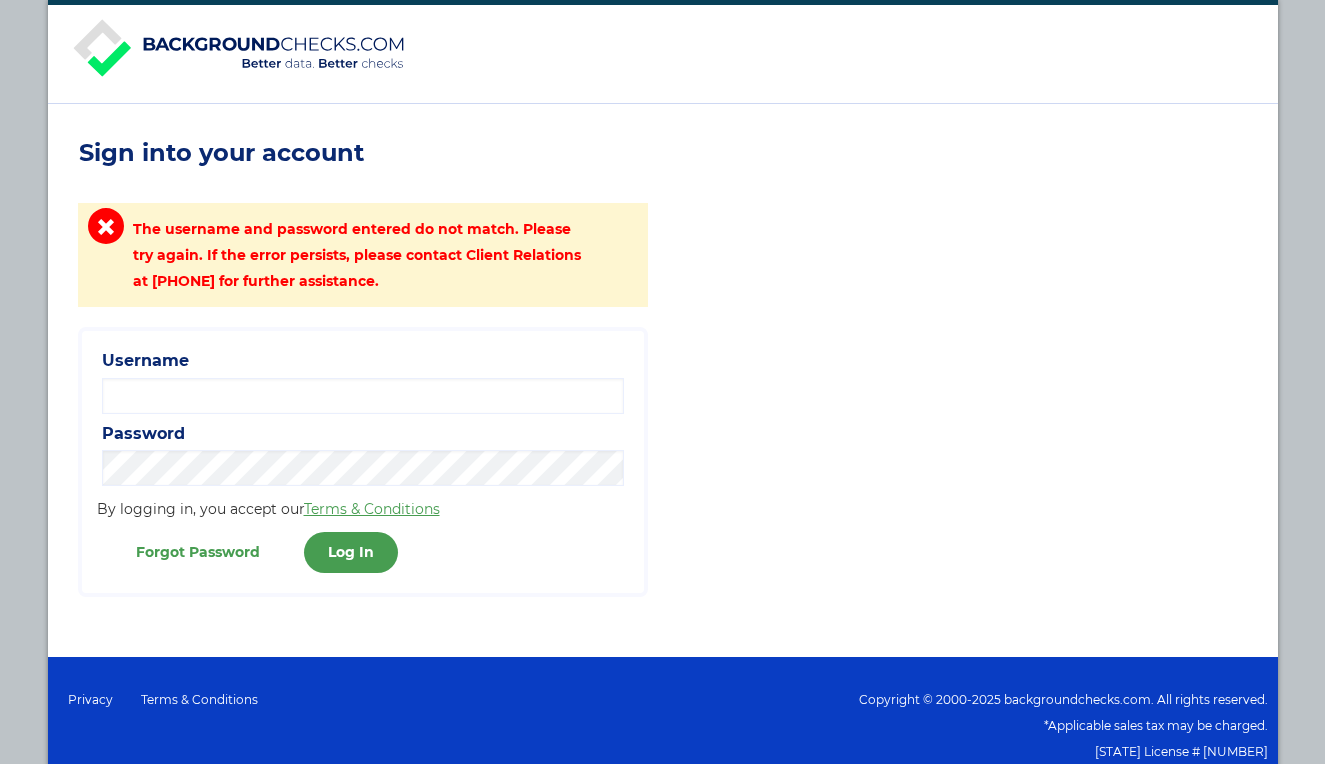 scroll, scrollTop: 0, scrollLeft: 0, axis: both 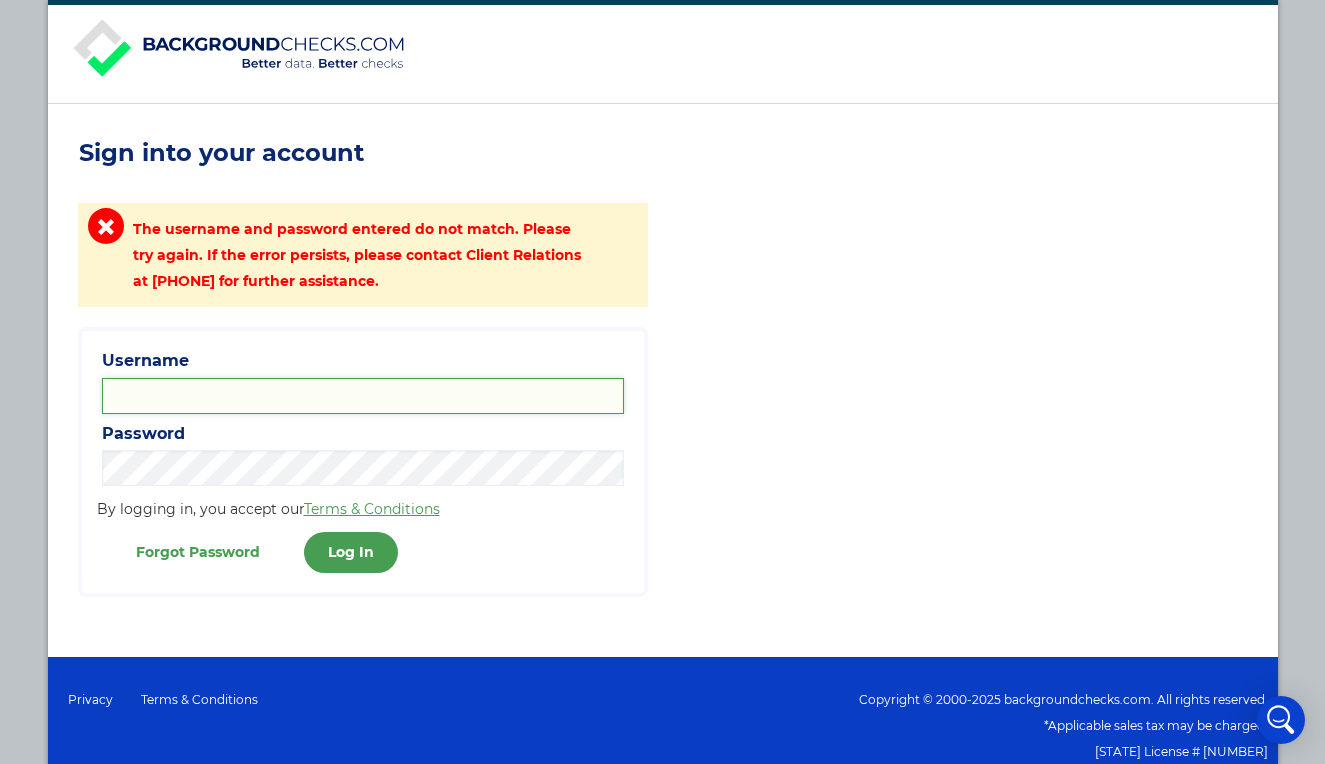click on "[USERNAME]" at bounding box center (363, 396) 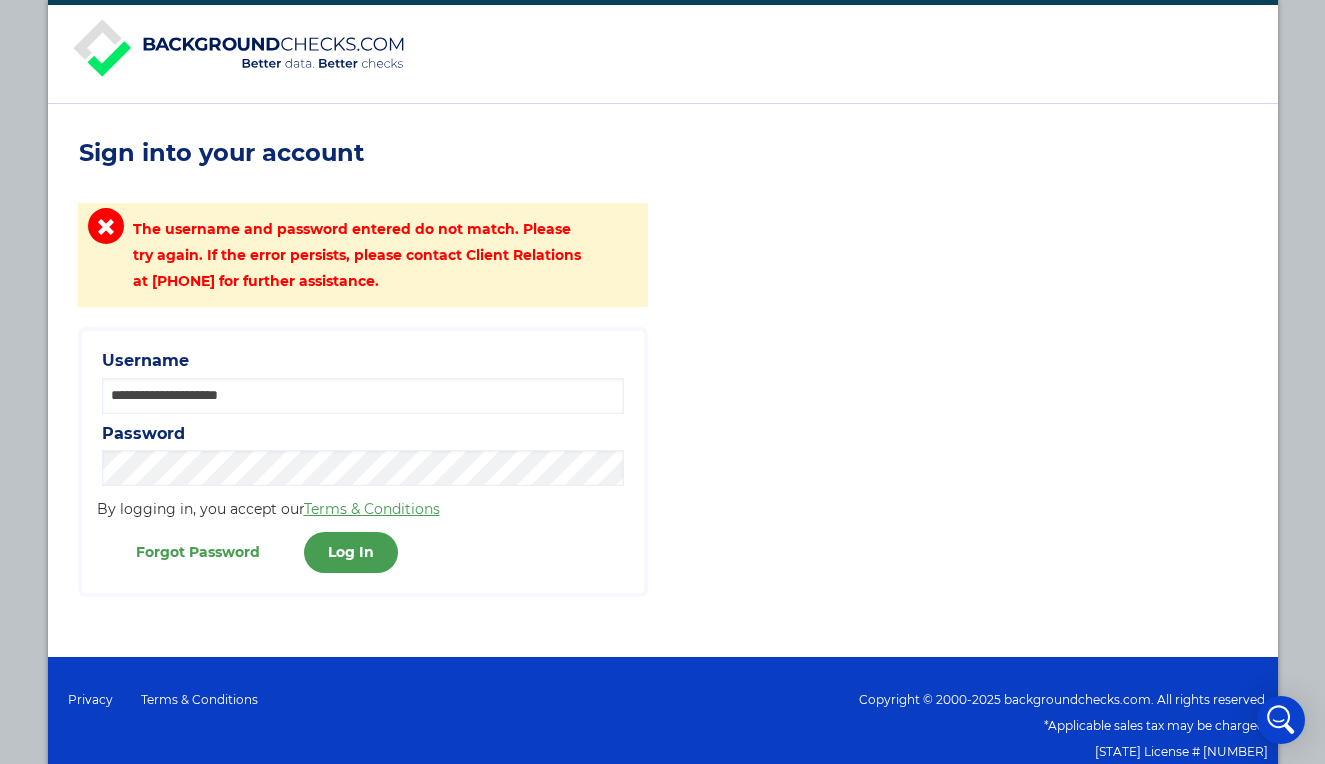 click on "**********" at bounding box center [663, 430] 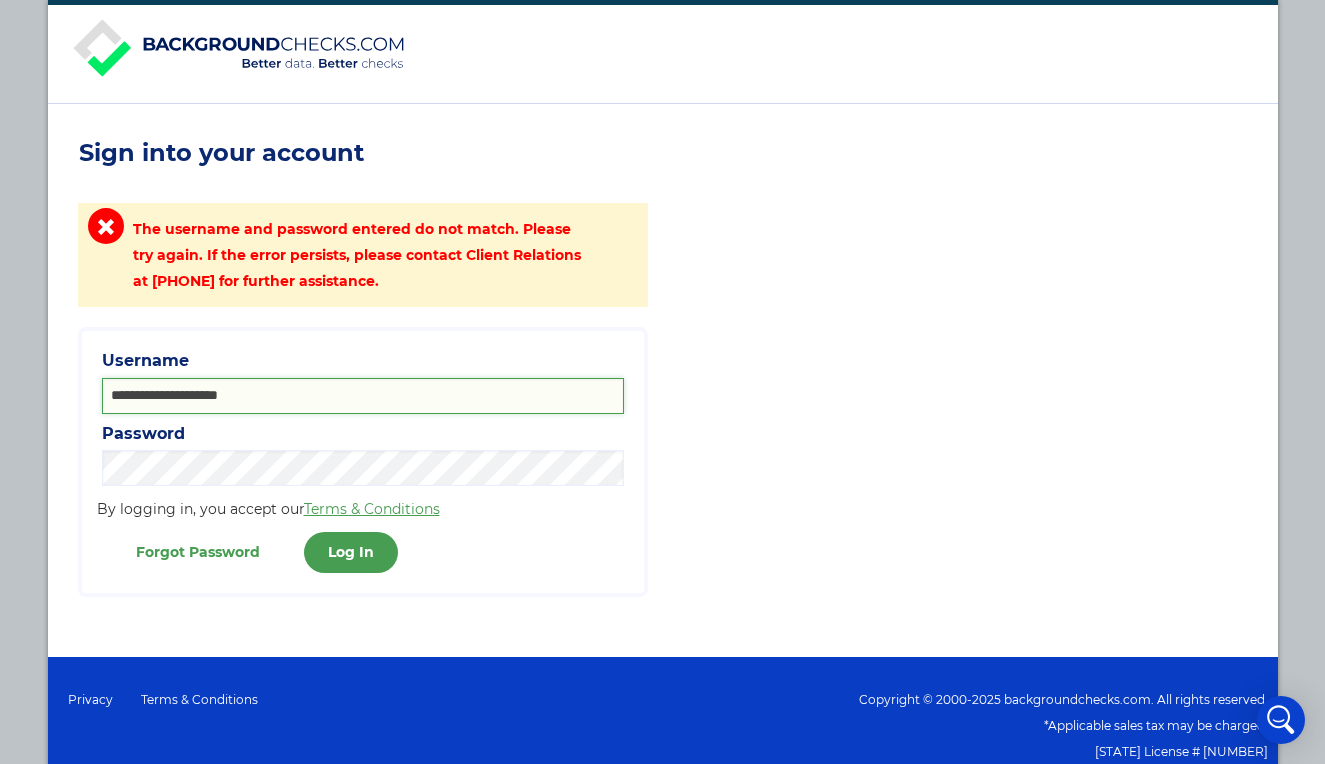 drag, startPoint x: 133, startPoint y: 395, endPoint x: 70, endPoint y: 391, distance: 63.126858 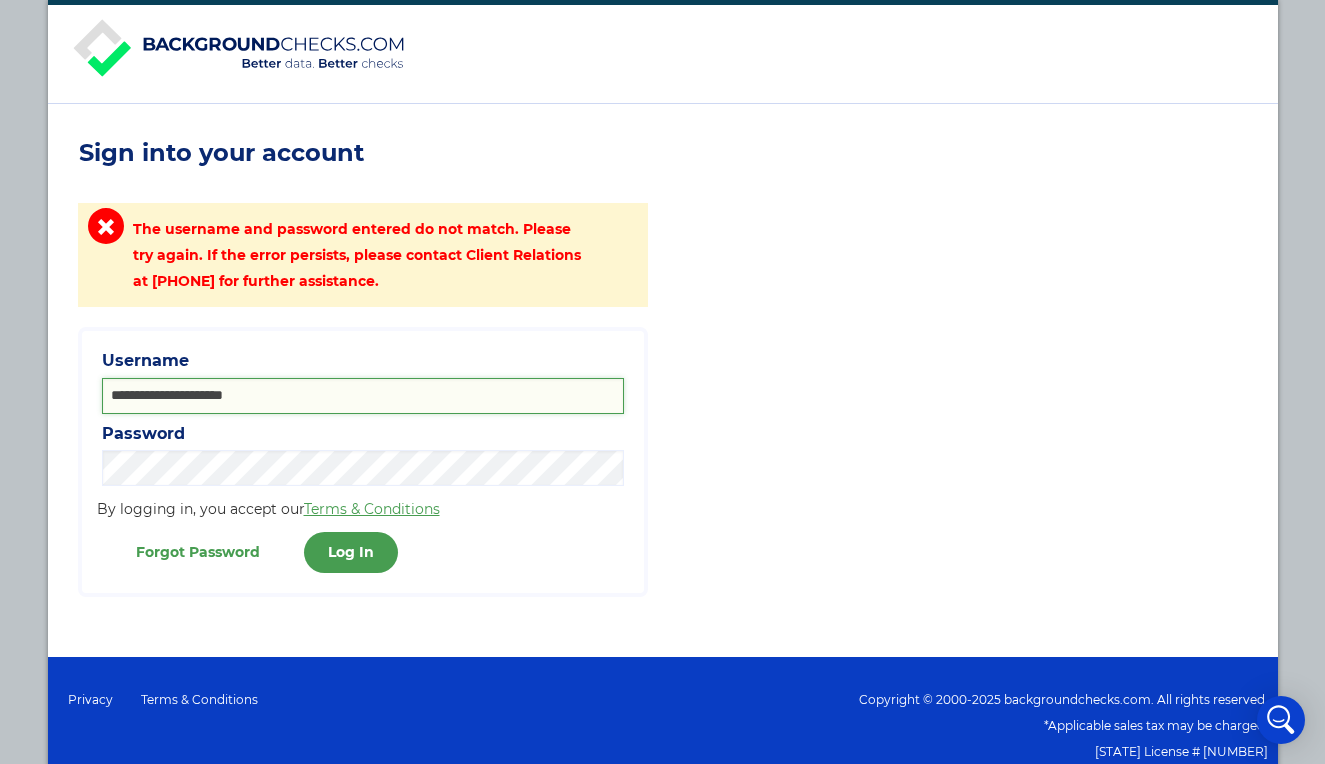 type on "**********" 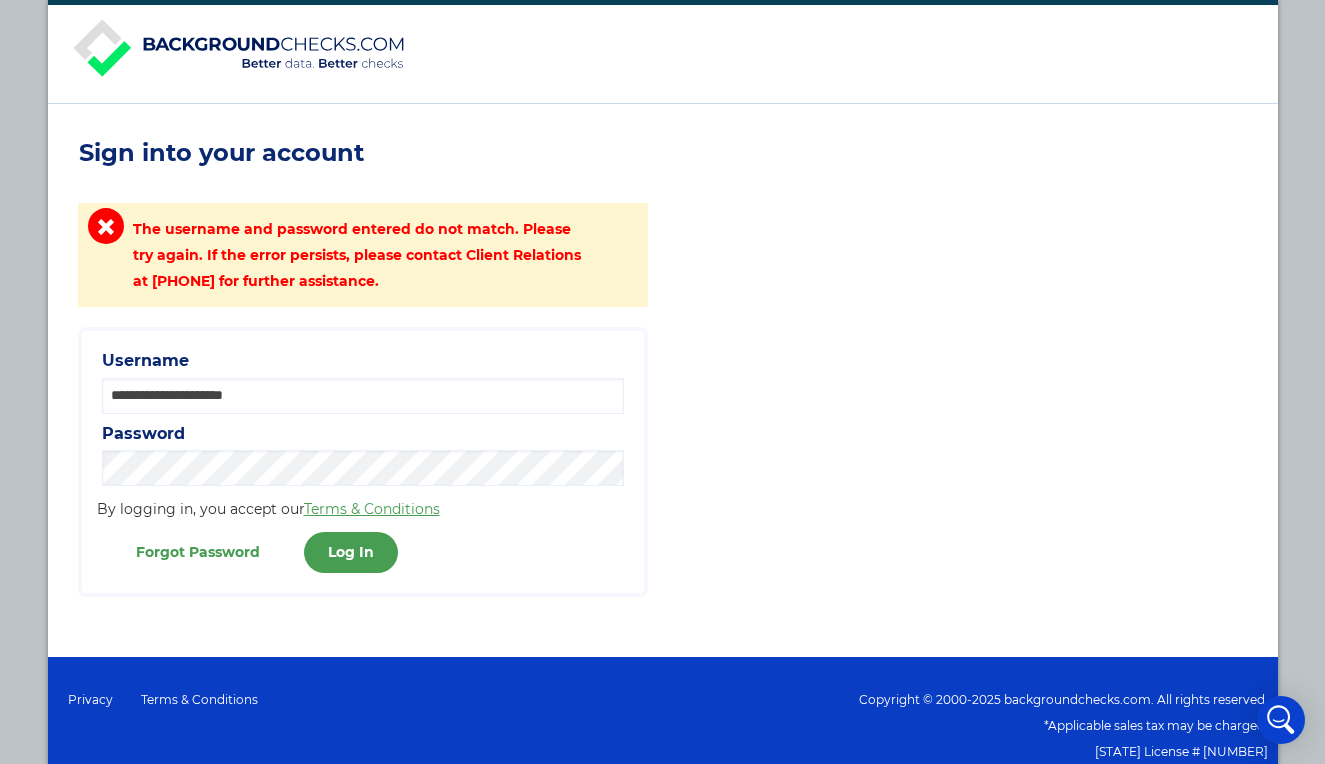 click on "**********" at bounding box center (363, 462) 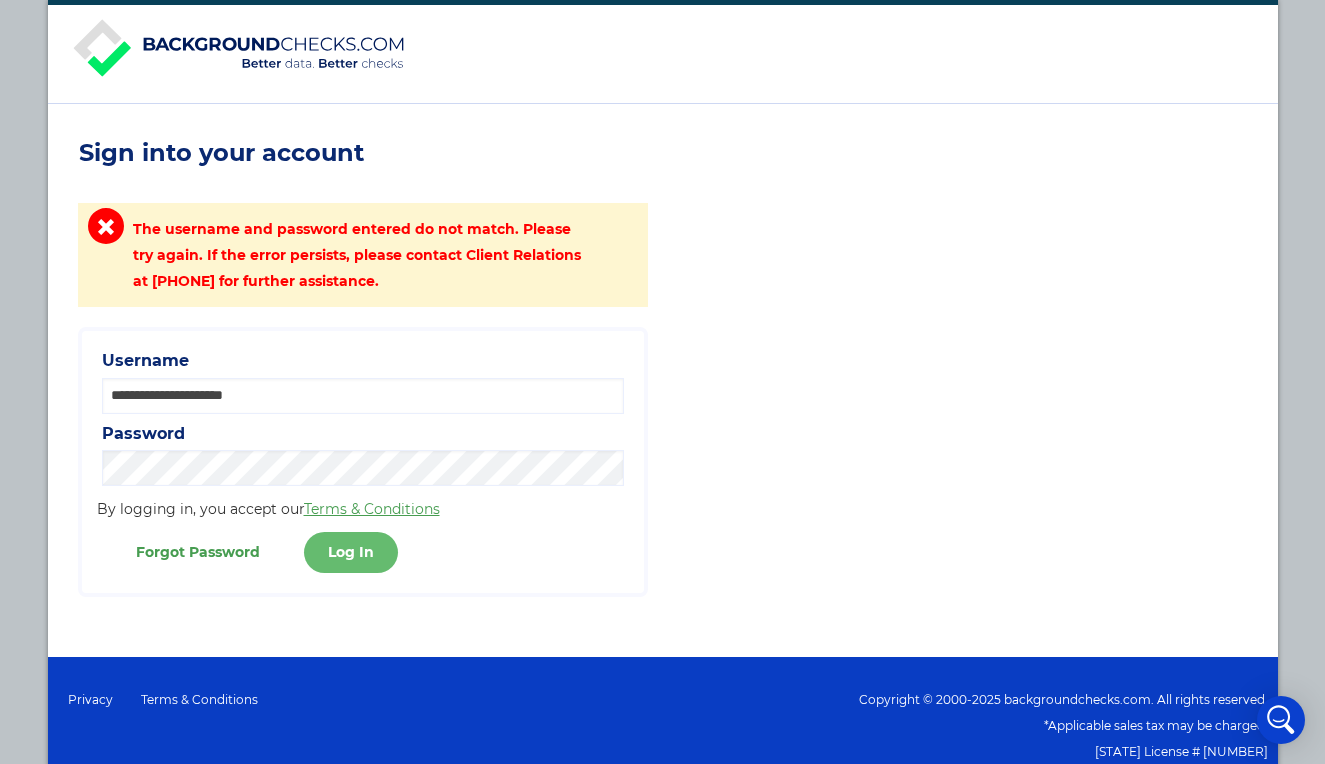 click on "Log In" at bounding box center (351, 552) 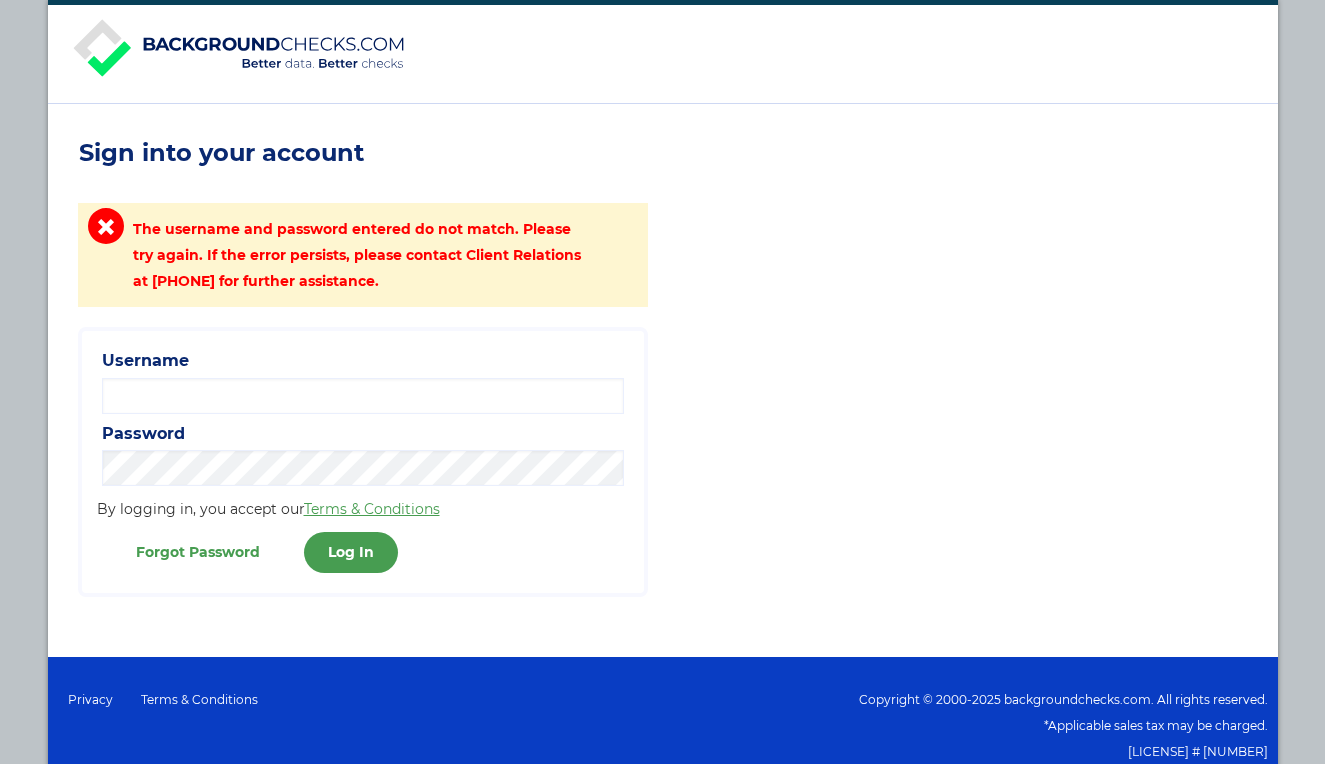 scroll, scrollTop: 0, scrollLeft: 0, axis: both 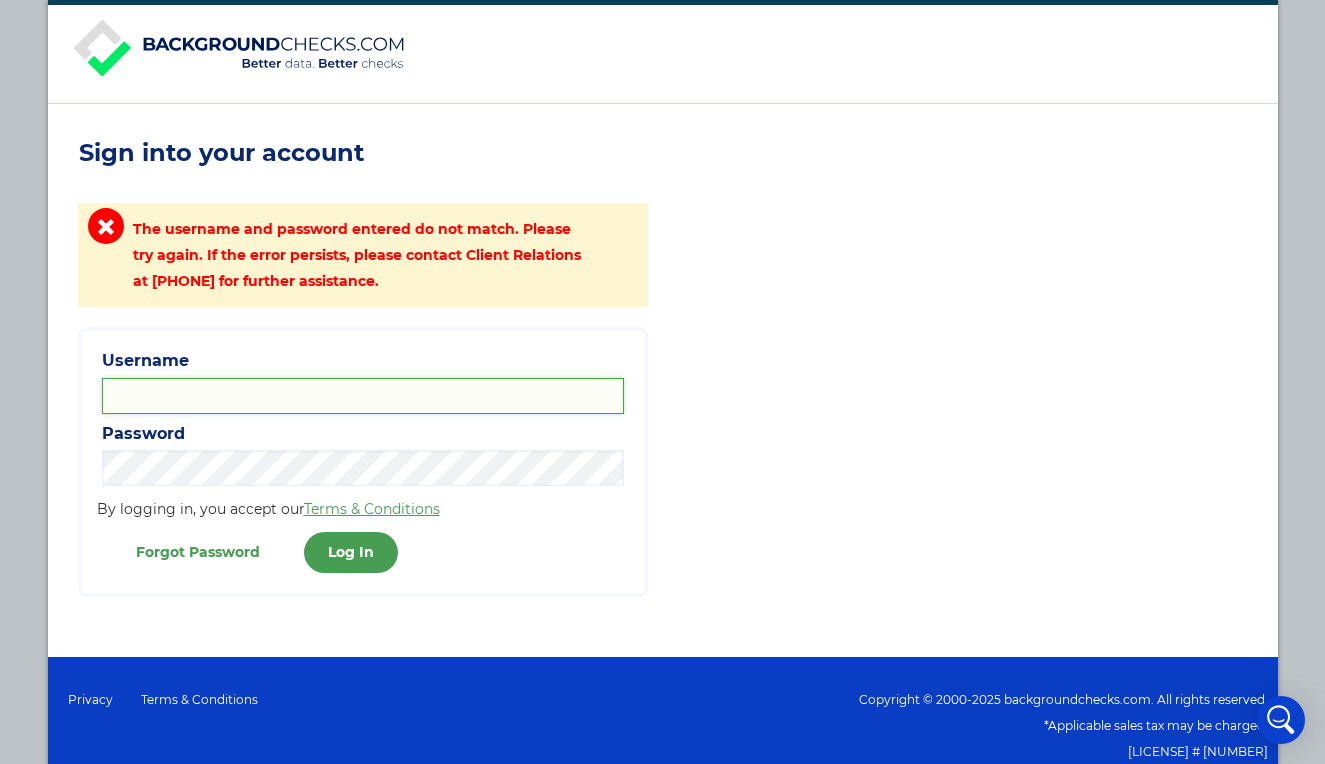 click on "[USERNAME]" at bounding box center [363, 396] 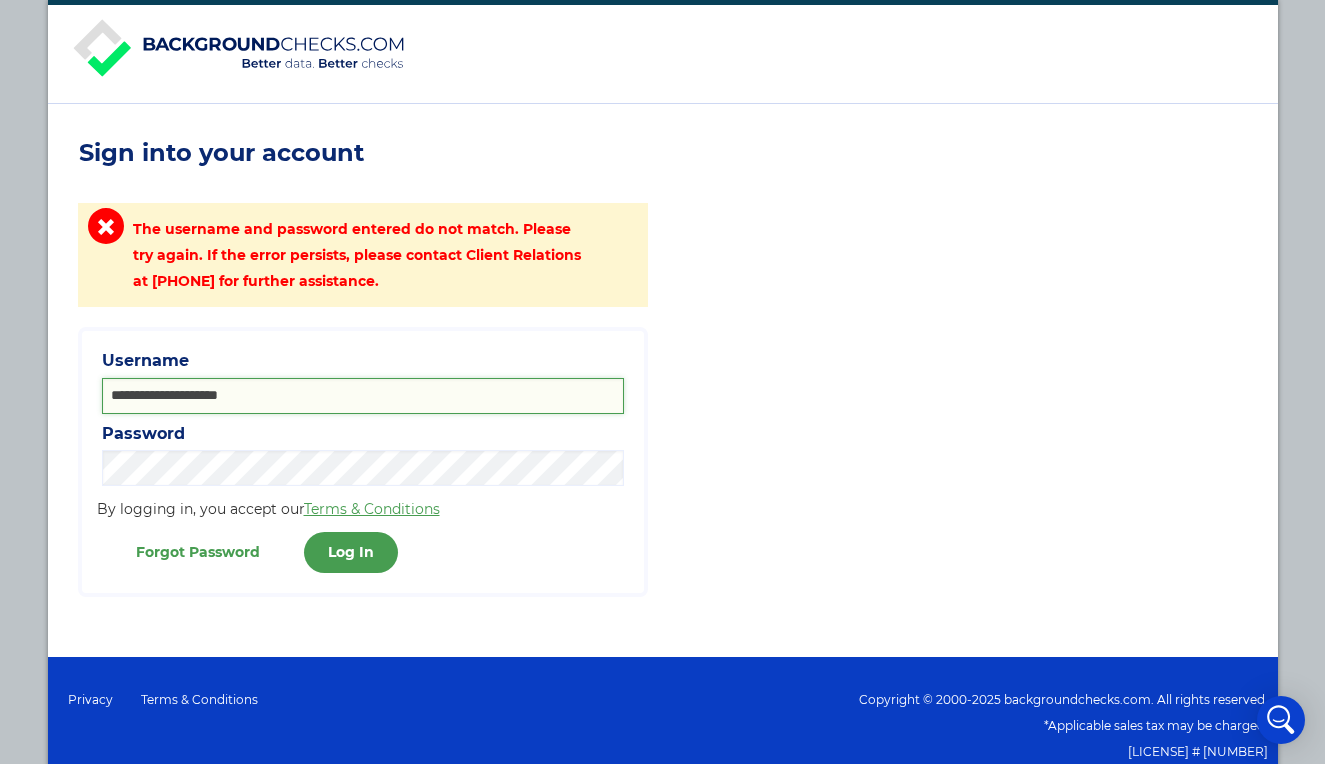 type on "**********" 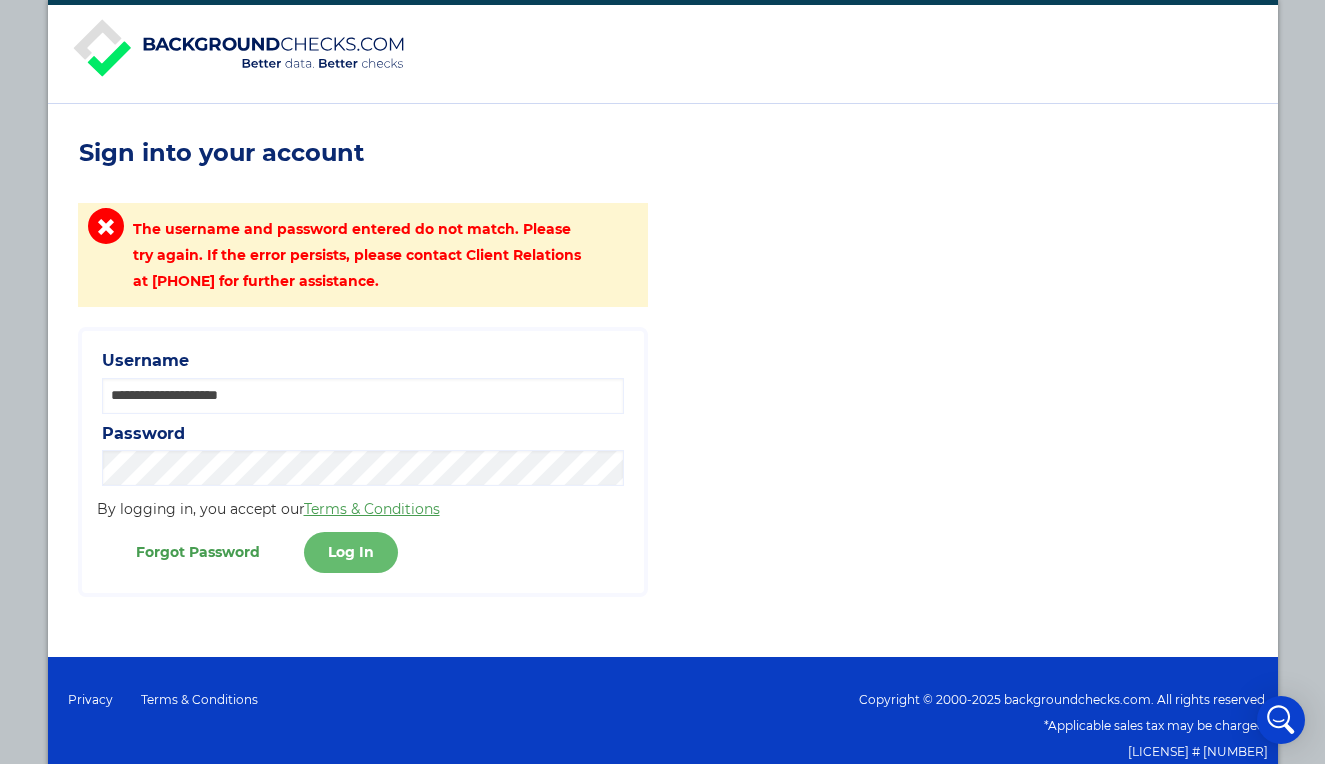 click on "Log In" at bounding box center (351, 552) 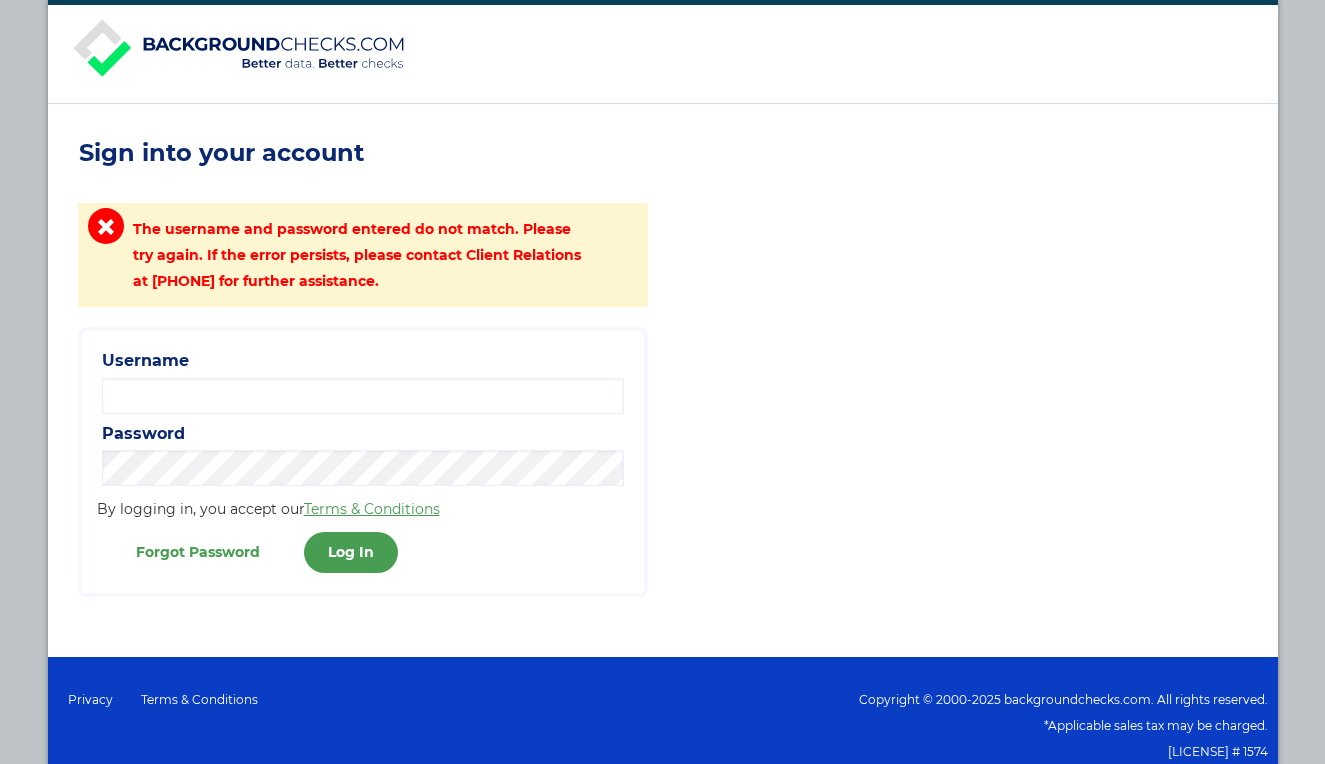 scroll, scrollTop: 0, scrollLeft: 0, axis: both 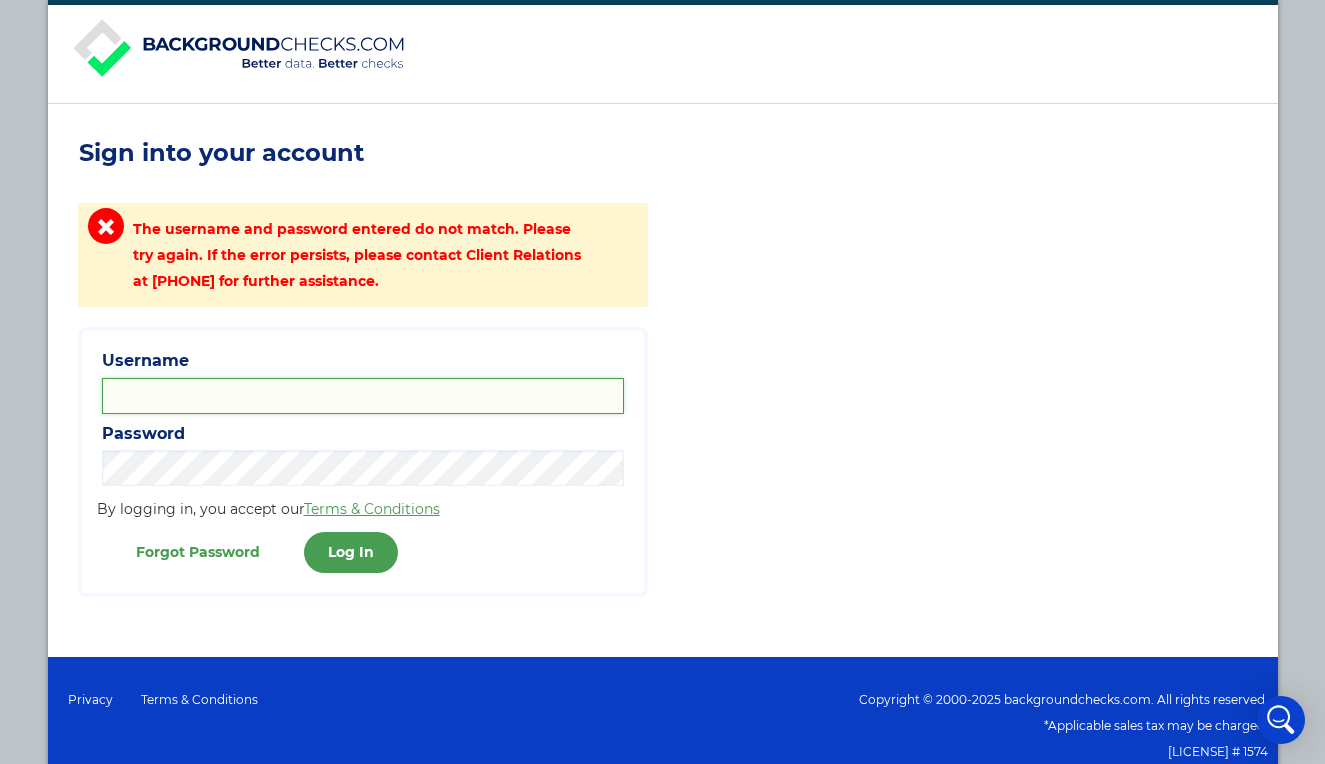 click on "[USERNAME]" at bounding box center [363, 396] 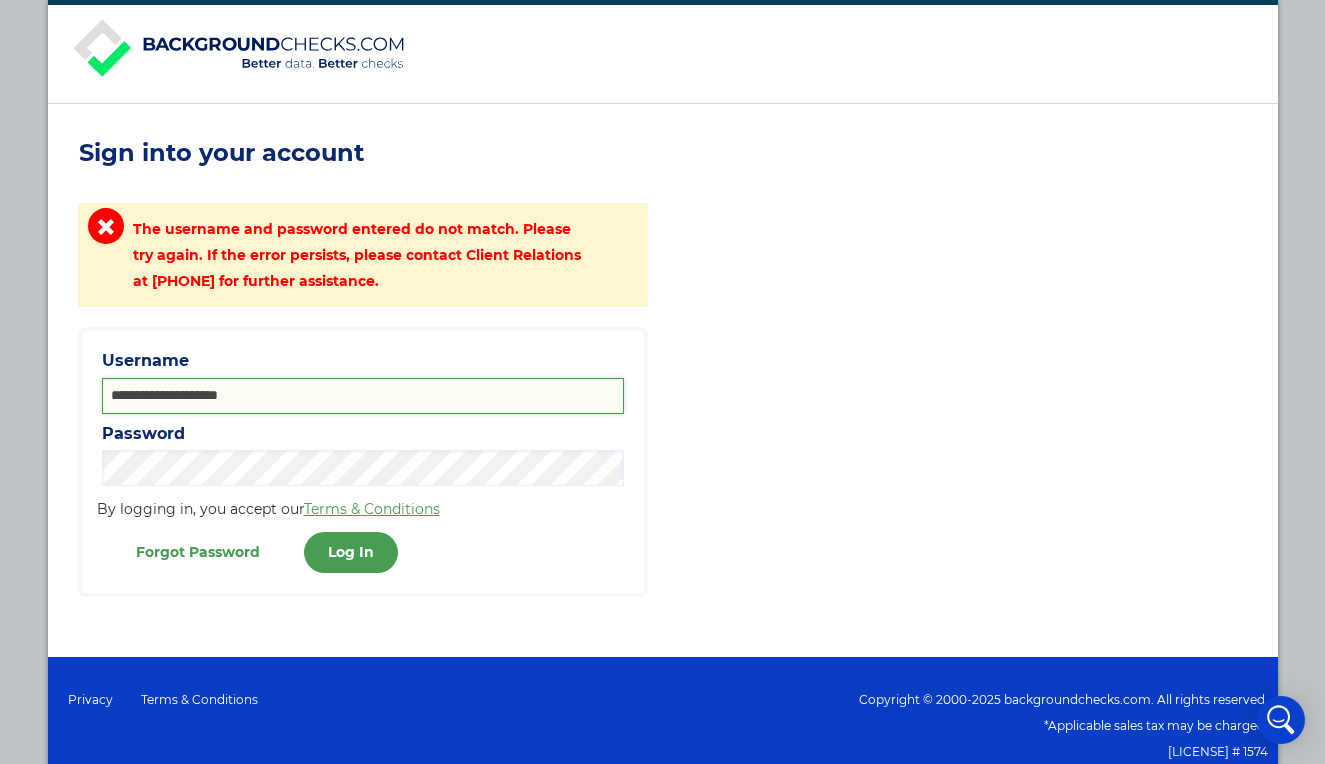 type on "**********" 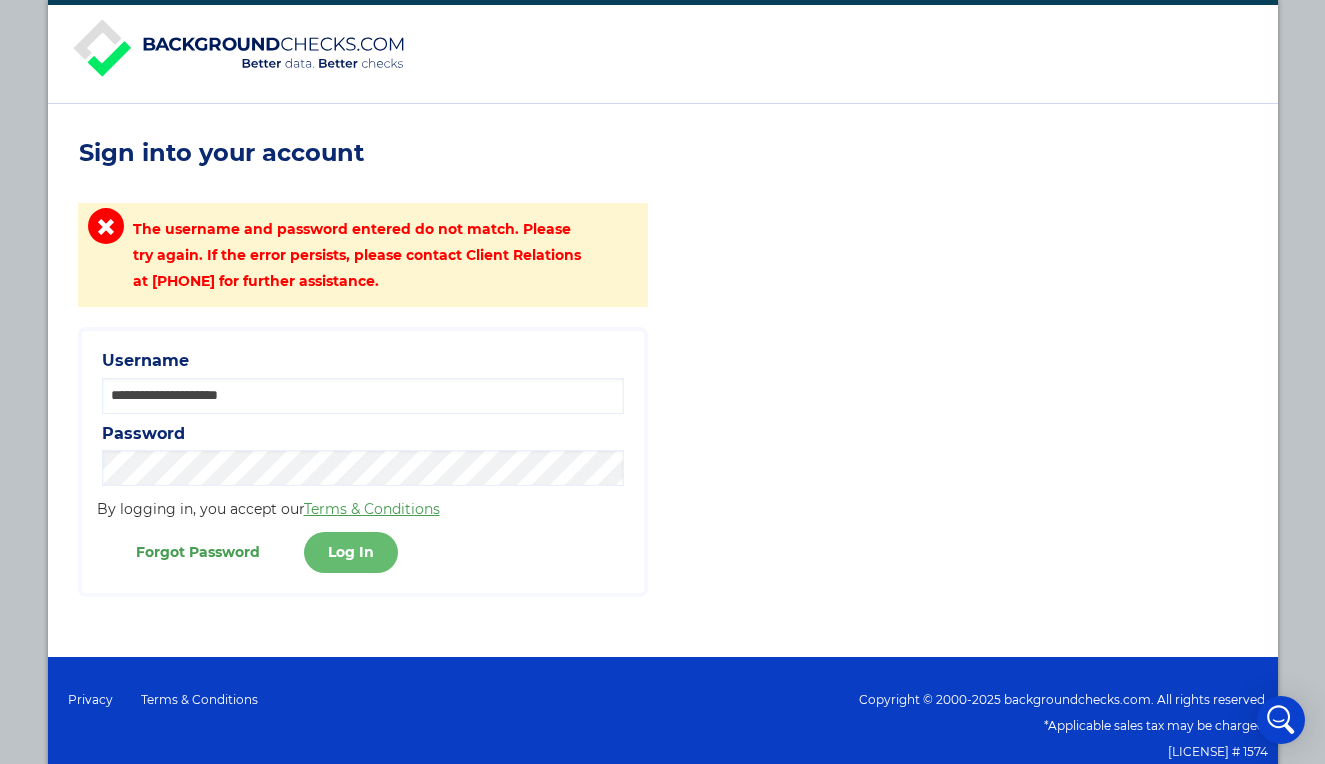 click on "Log In" at bounding box center (351, 552) 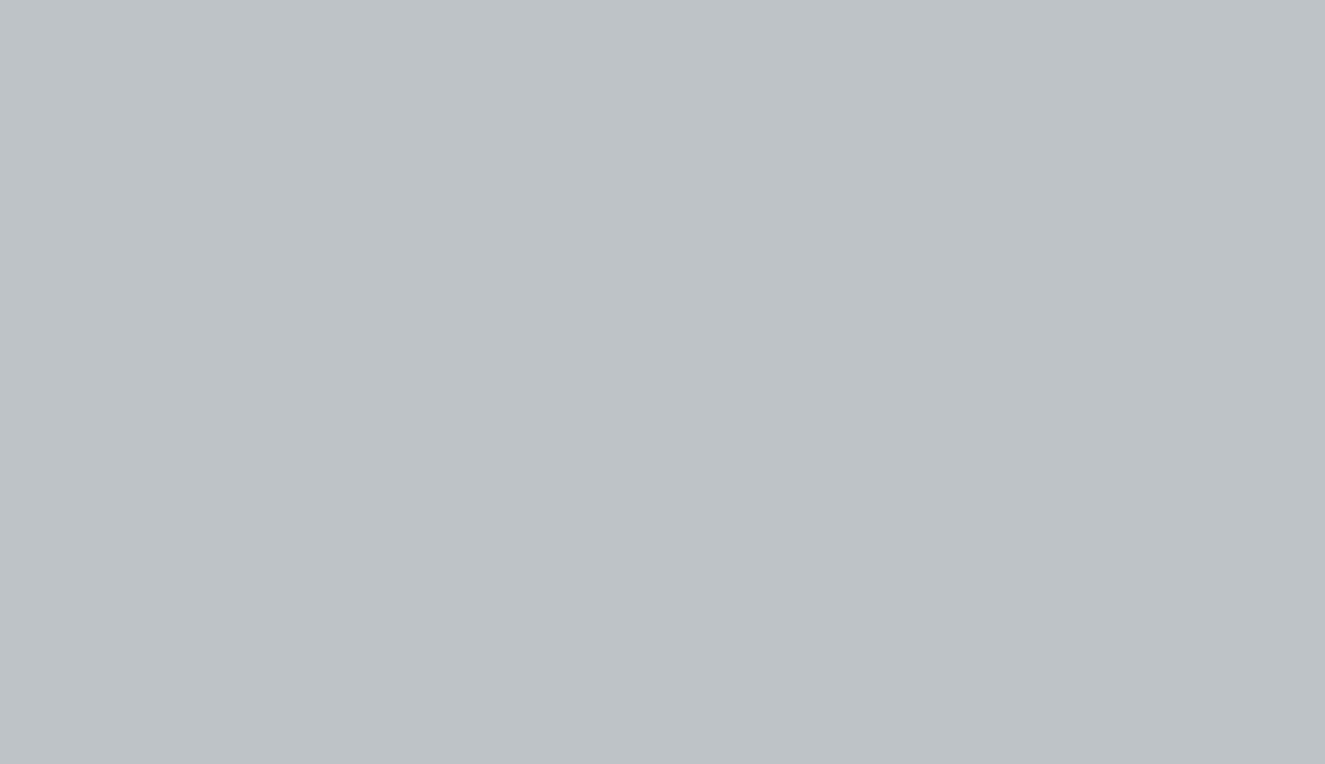 scroll, scrollTop: 0, scrollLeft: 0, axis: both 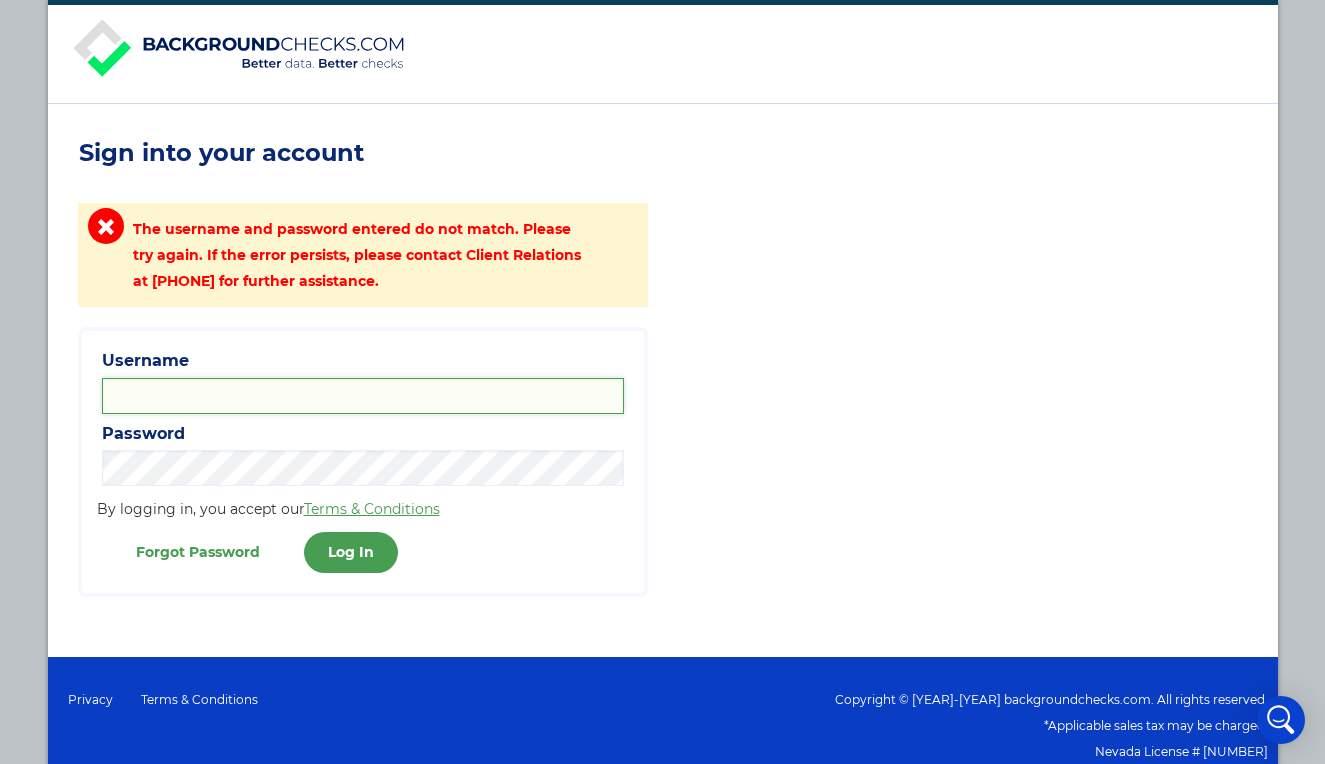 click on "Username" at bounding box center [363, 396] 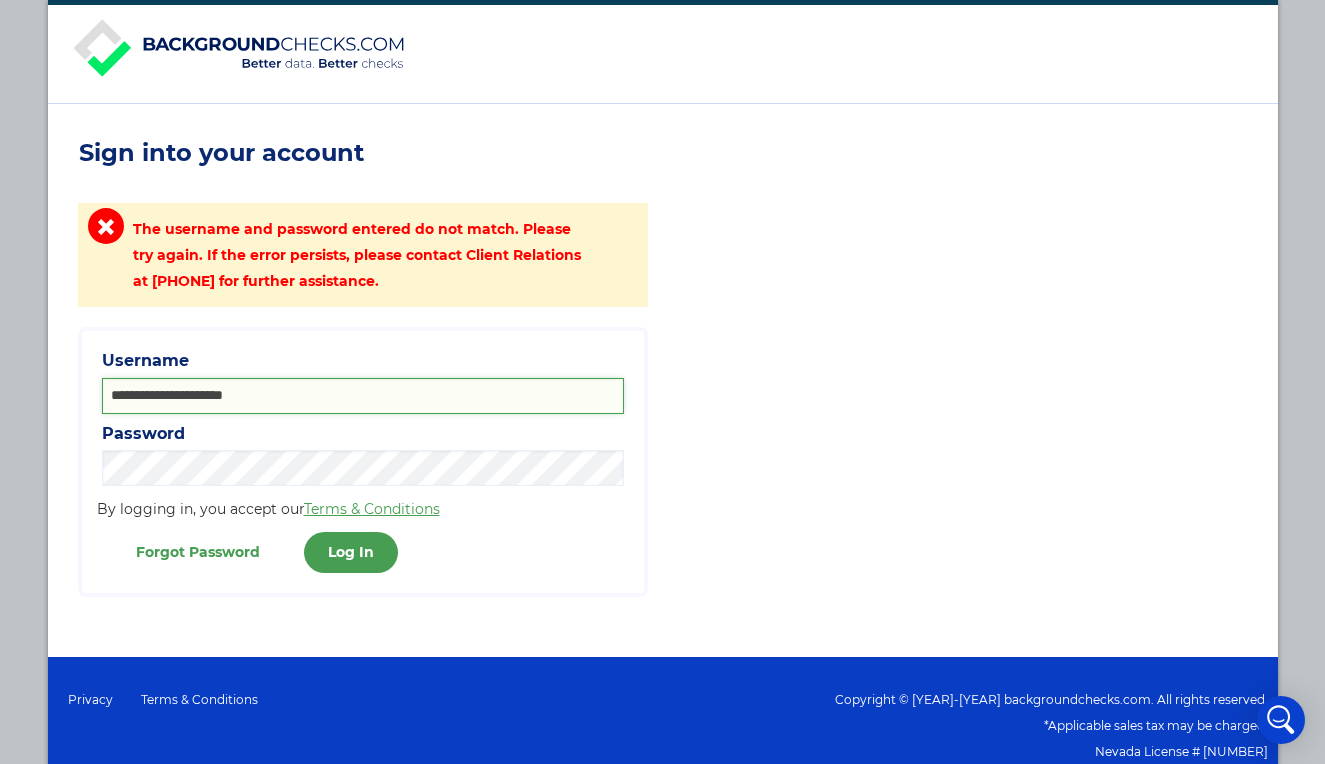type on "**********" 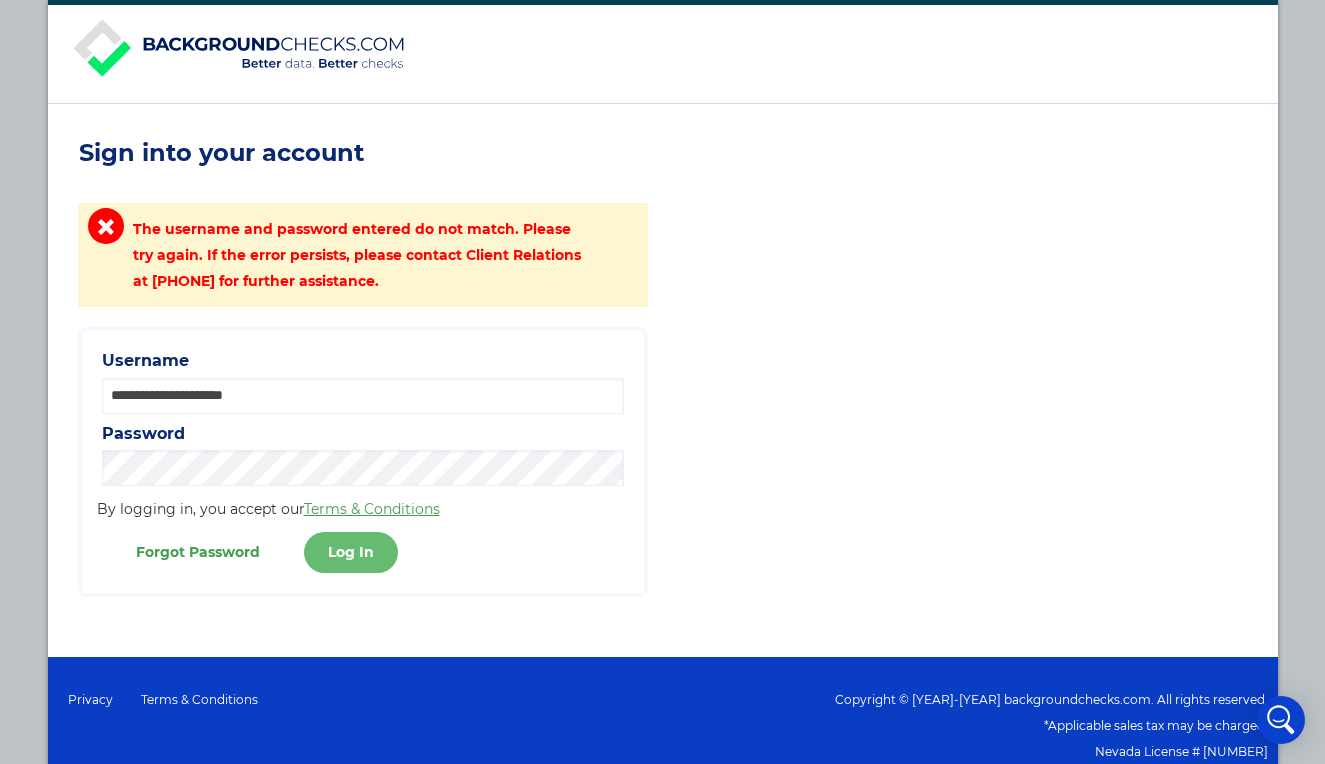 click on "Log In" at bounding box center [351, 552] 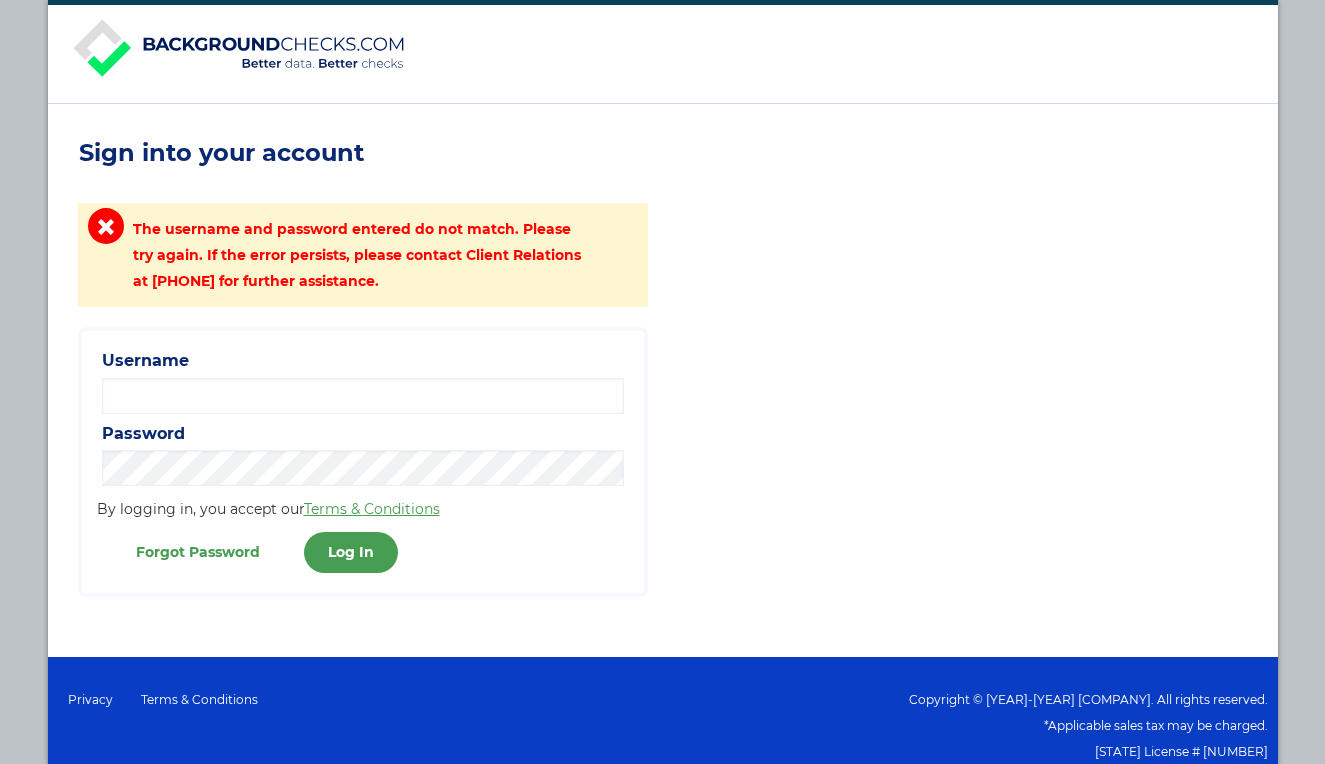 scroll, scrollTop: 0, scrollLeft: 0, axis: both 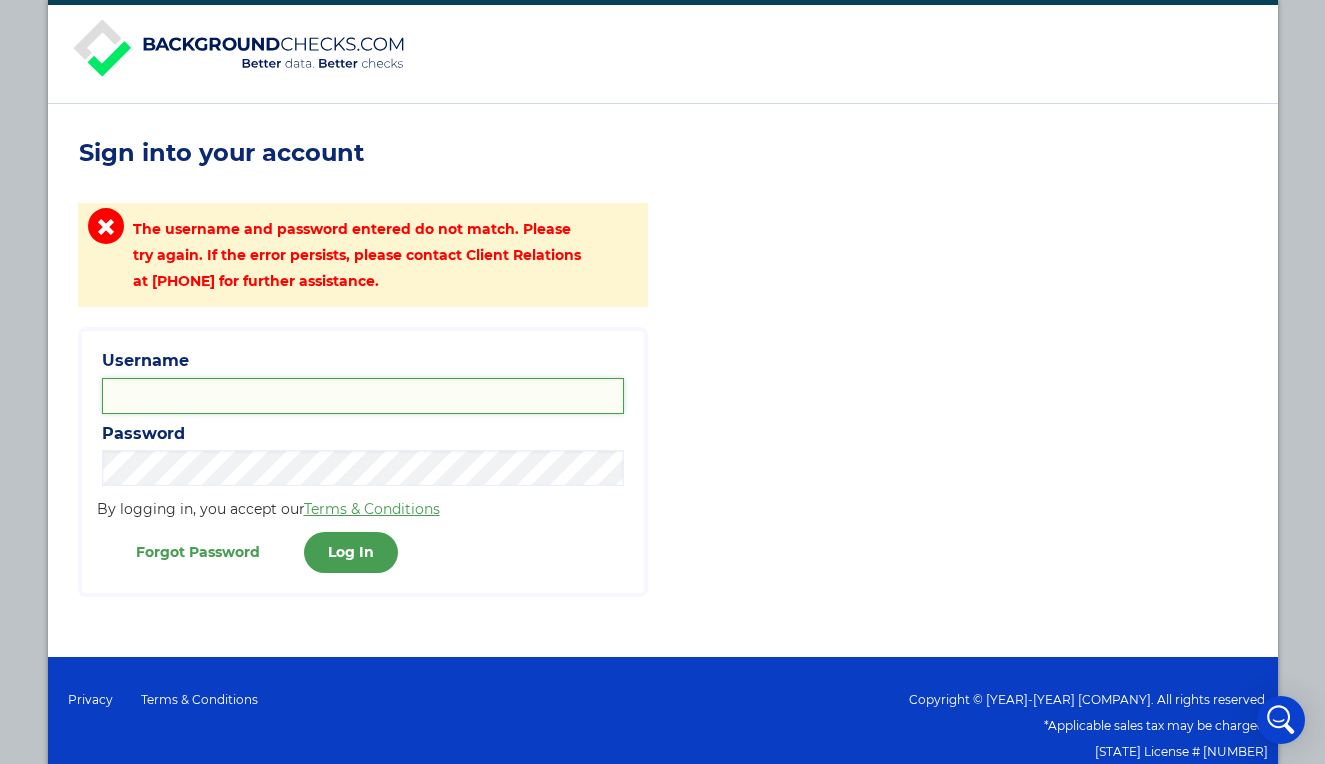 click on "Username" at bounding box center (363, 396) 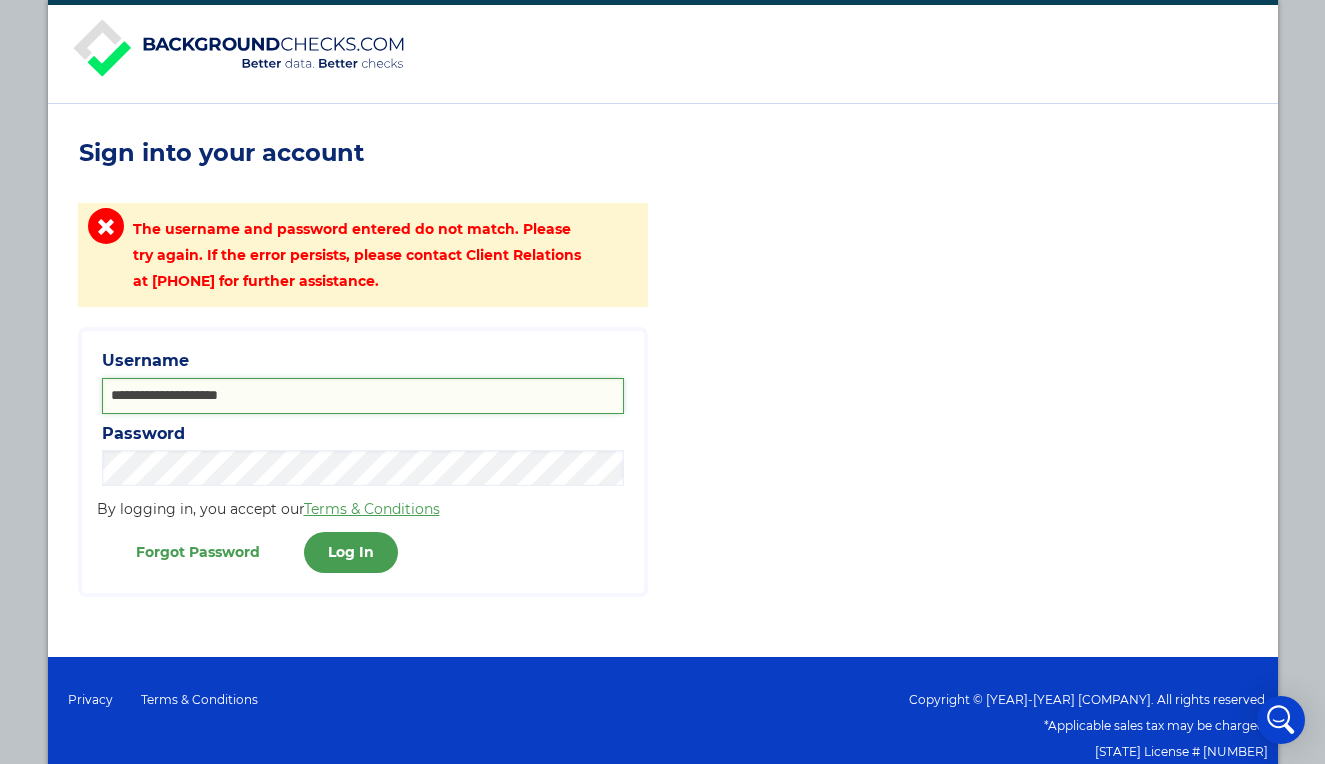 type on "**********" 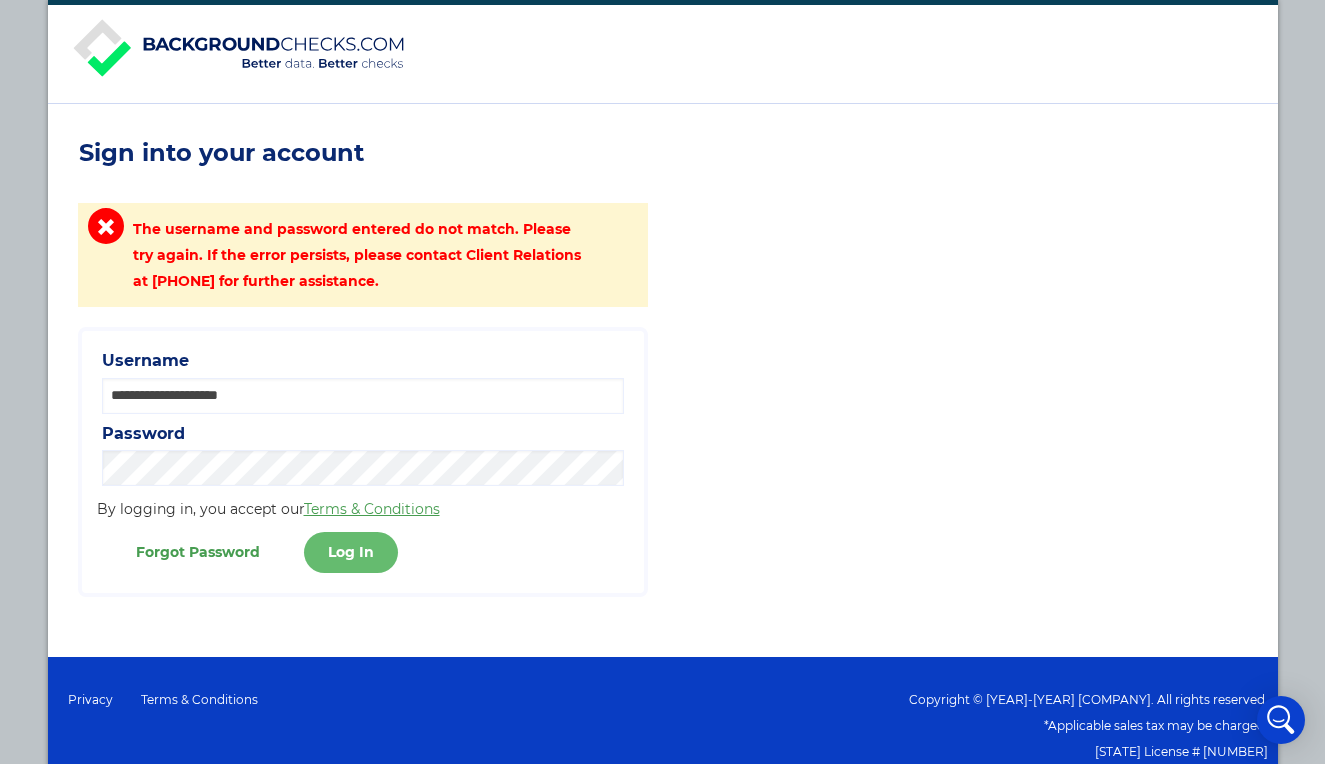 click on "Log In" at bounding box center (351, 552) 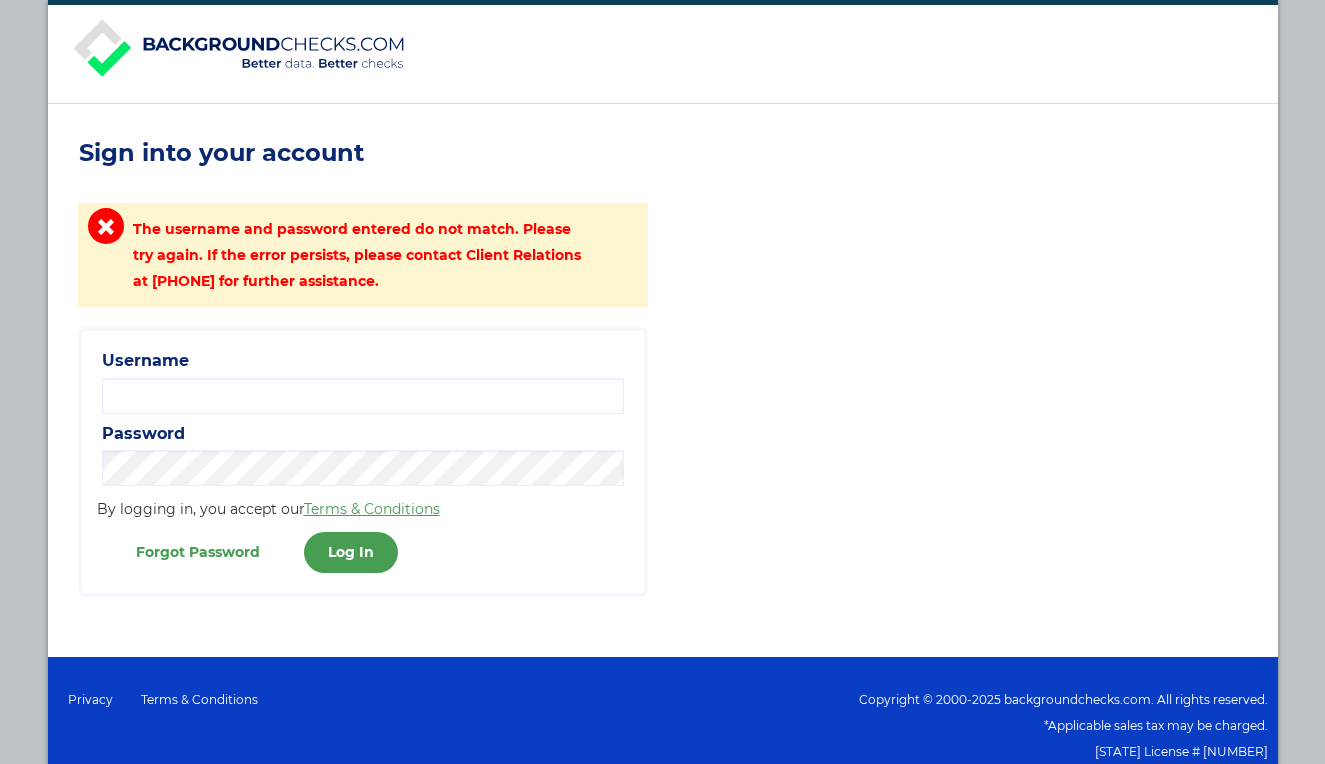scroll, scrollTop: 0, scrollLeft: 0, axis: both 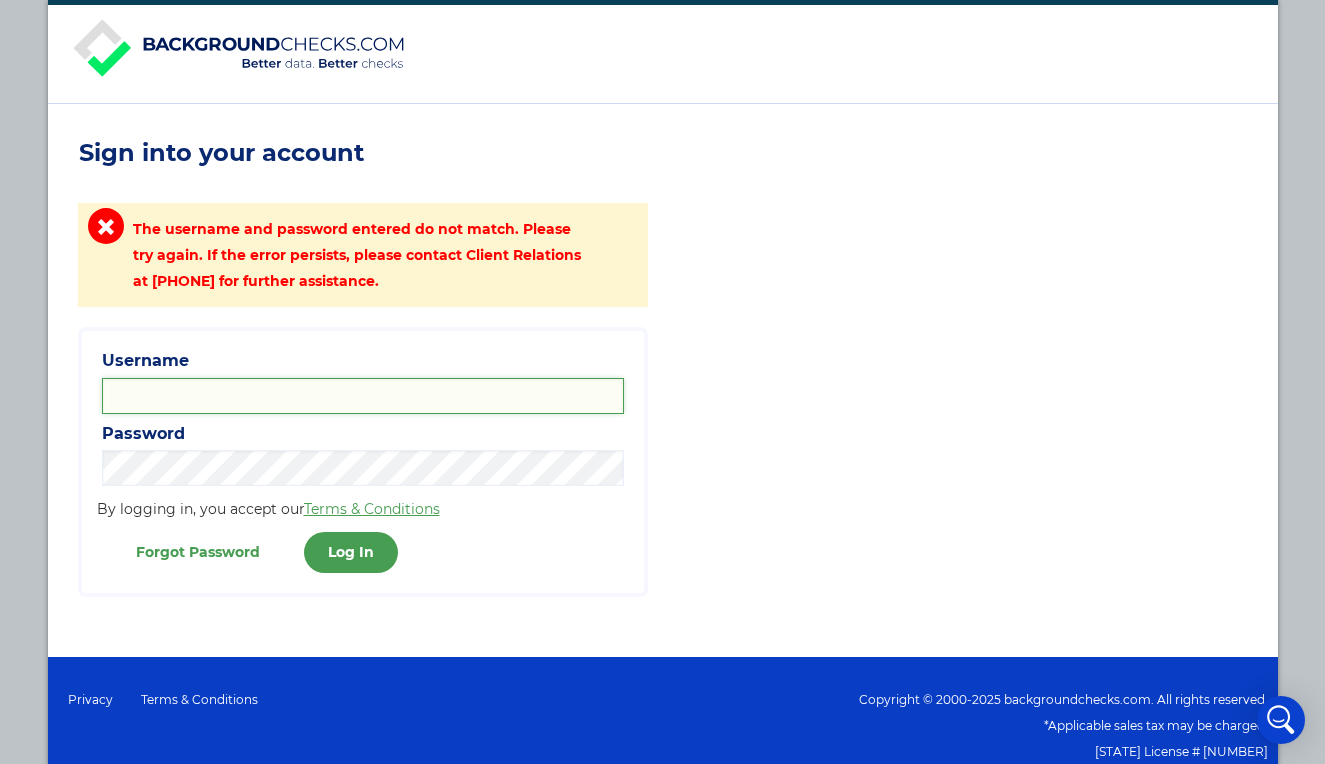 click on "Username" at bounding box center (363, 396) 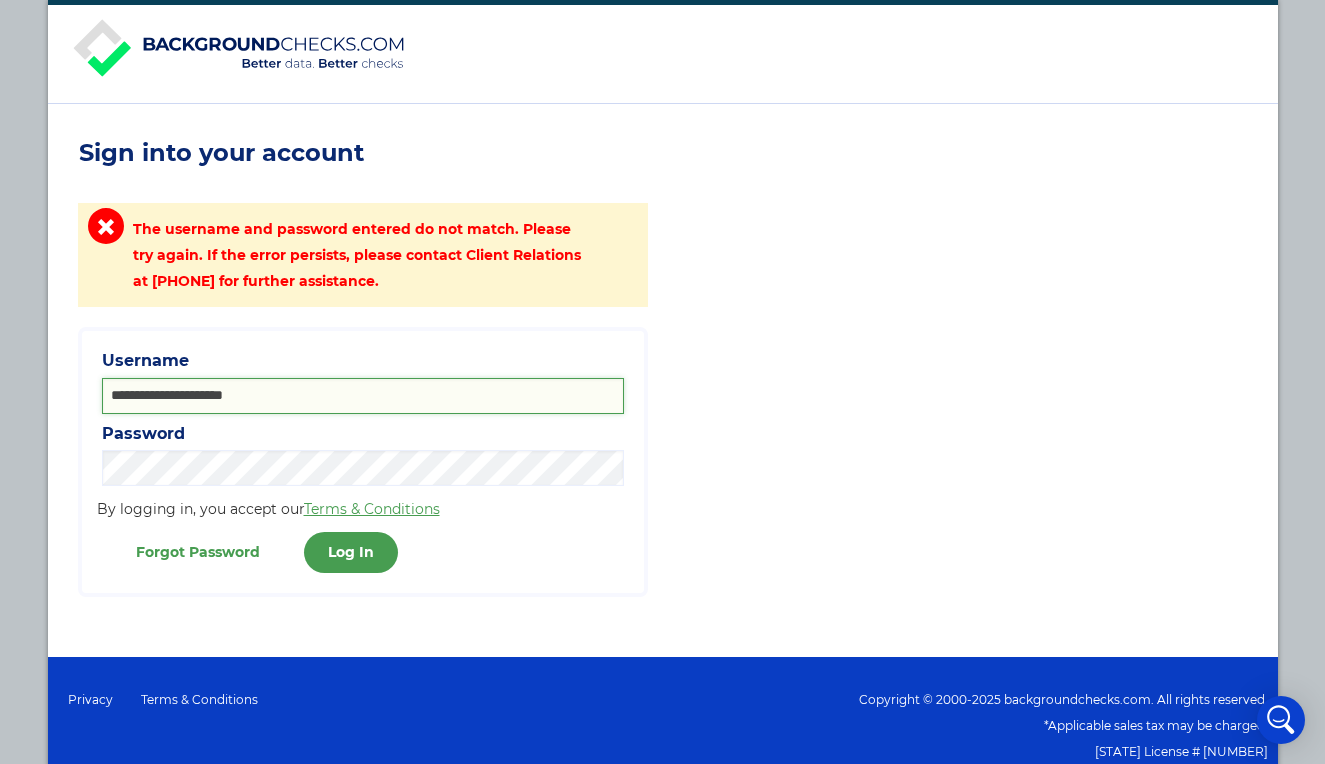 type on "**********" 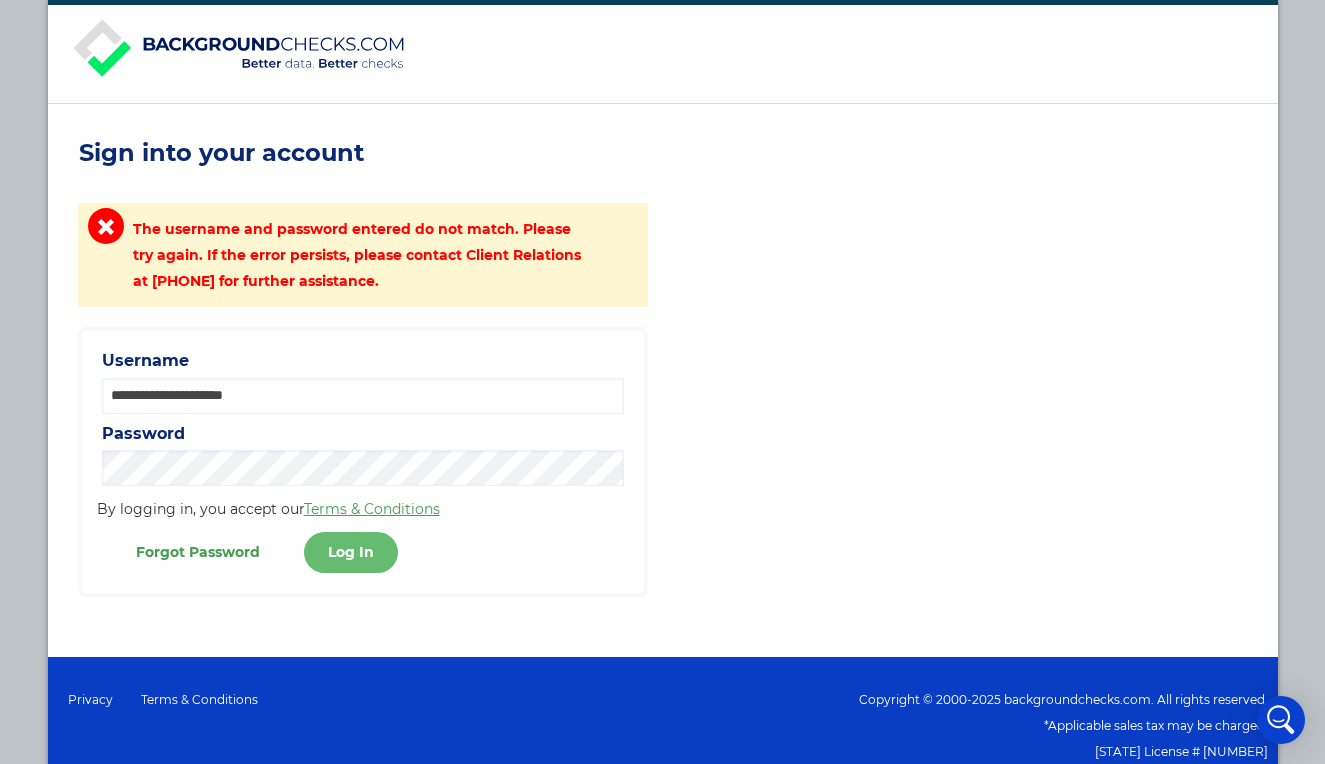 click on "Log In" at bounding box center (351, 552) 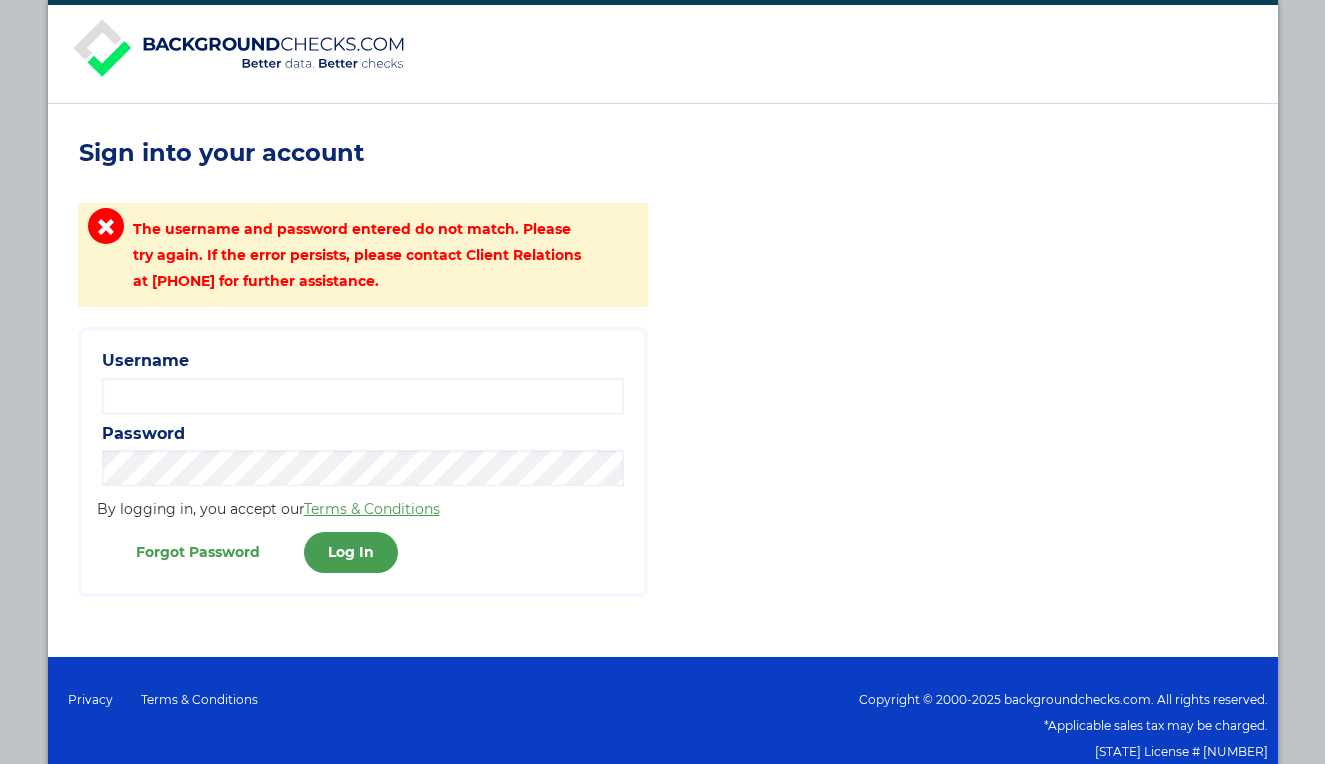 scroll, scrollTop: 0, scrollLeft: 0, axis: both 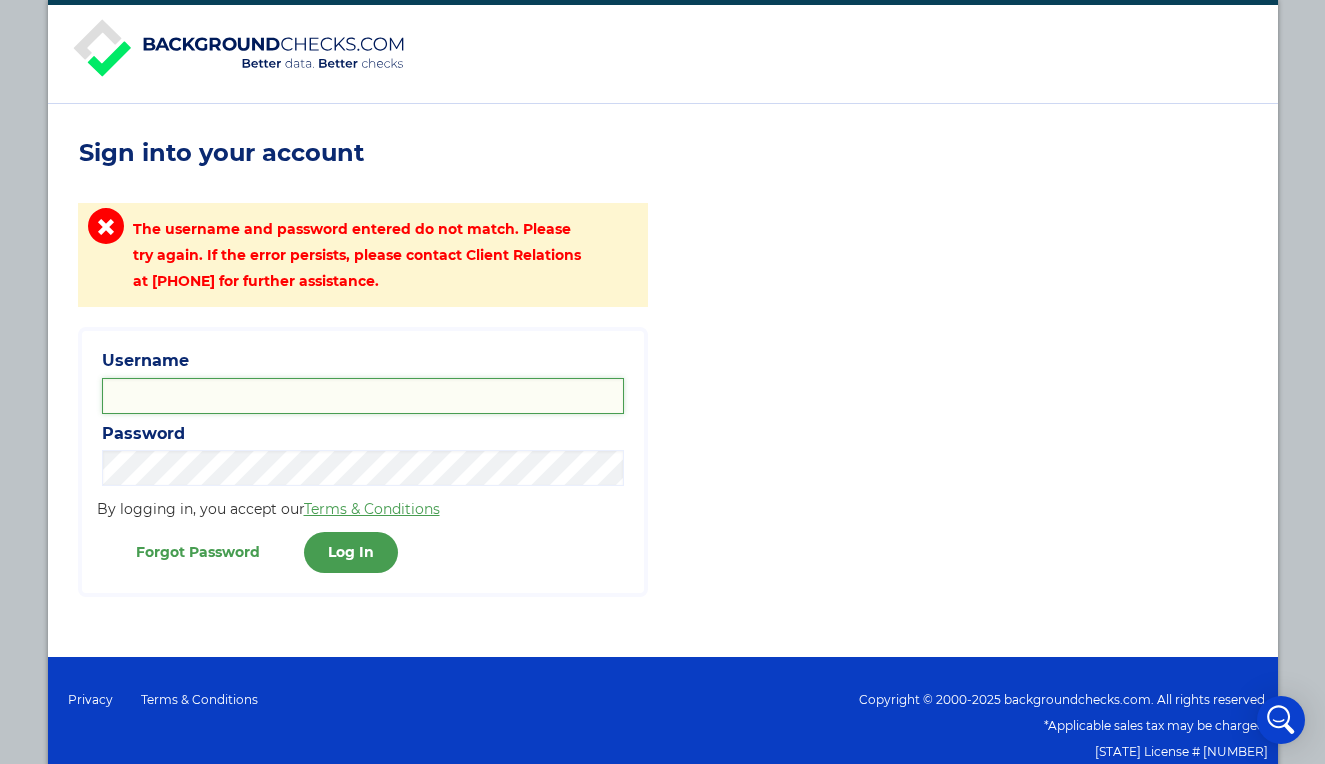 click on "Username" at bounding box center (363, 396) 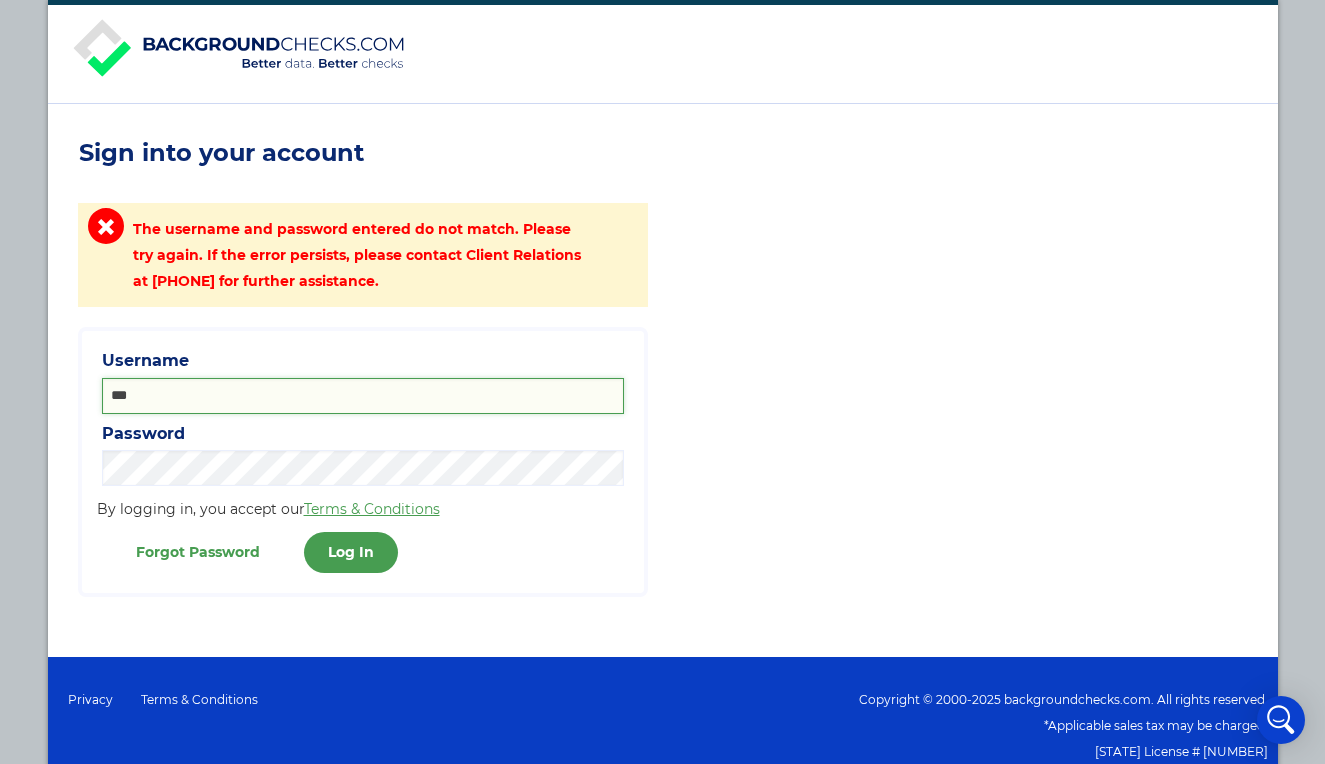 paste on "**********" 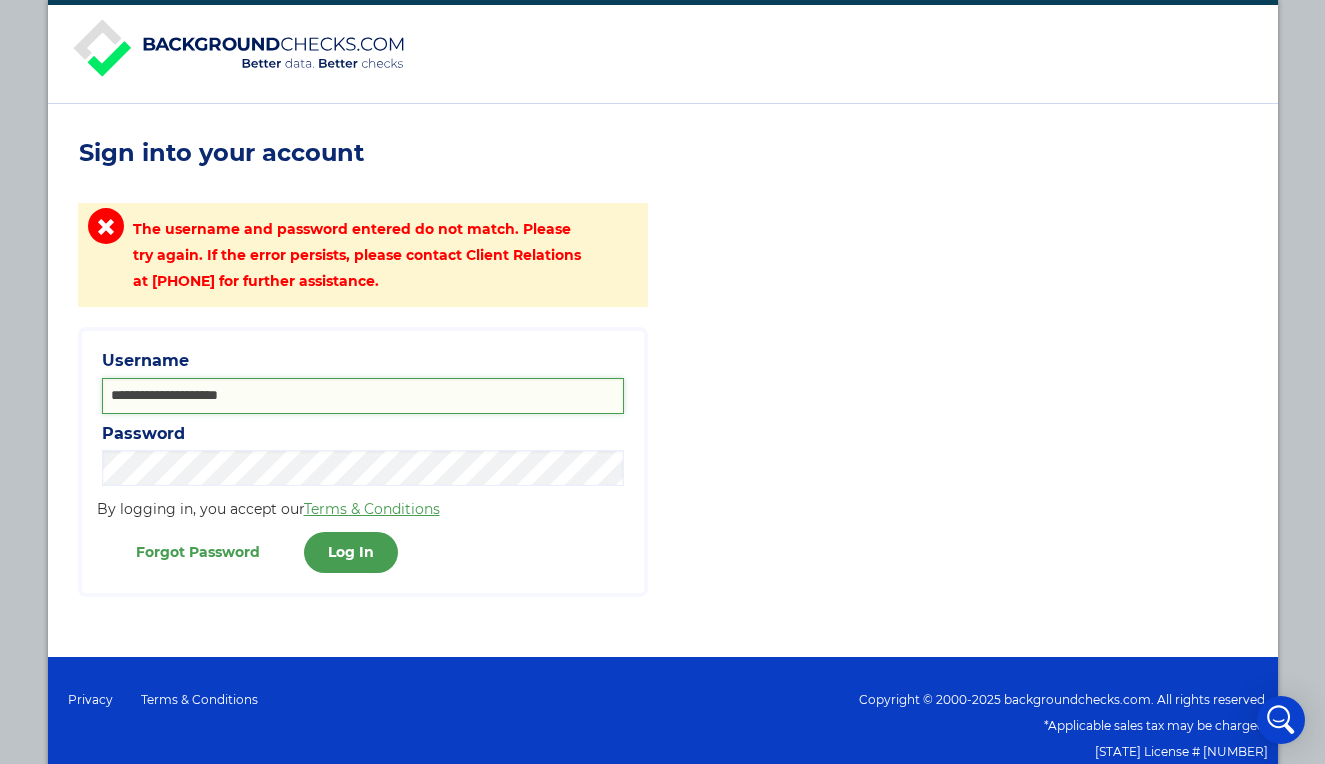 type on "**********" 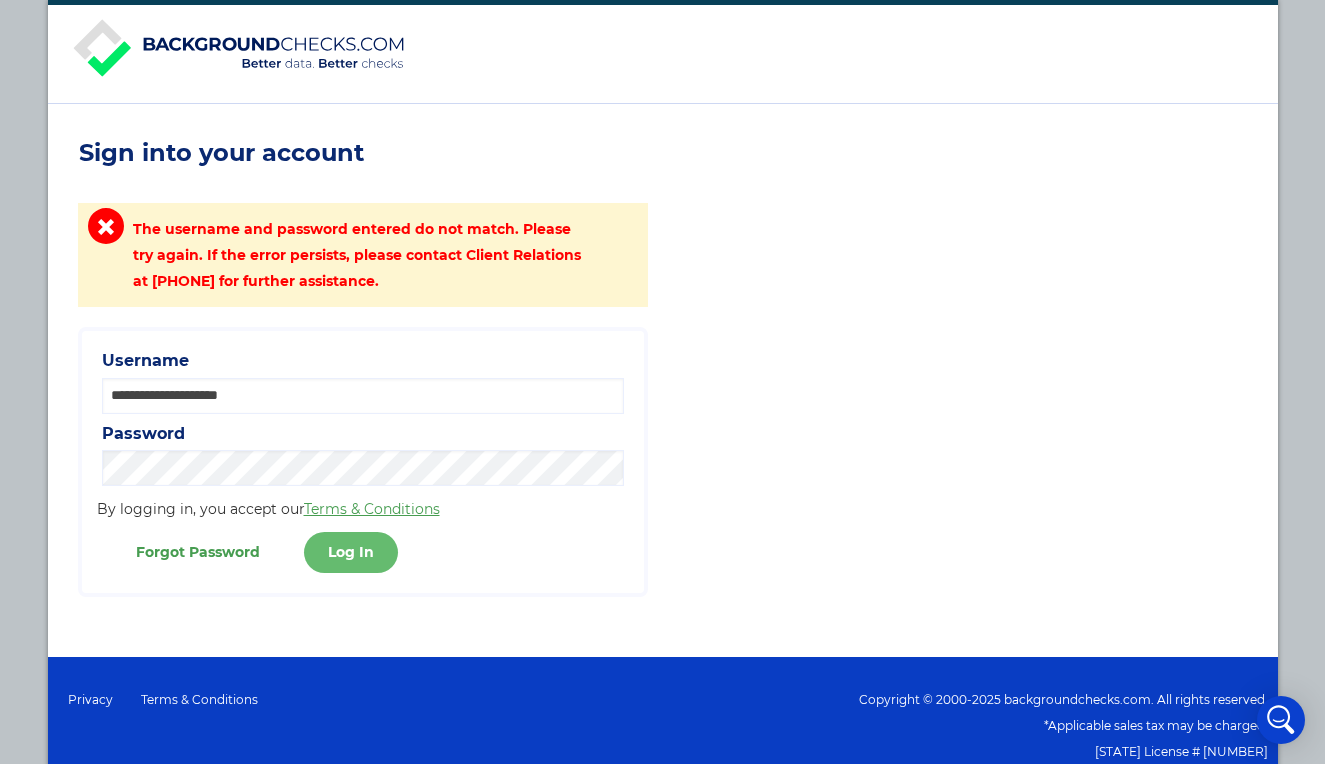 click on "Log In" at bounding box center (351, 552) 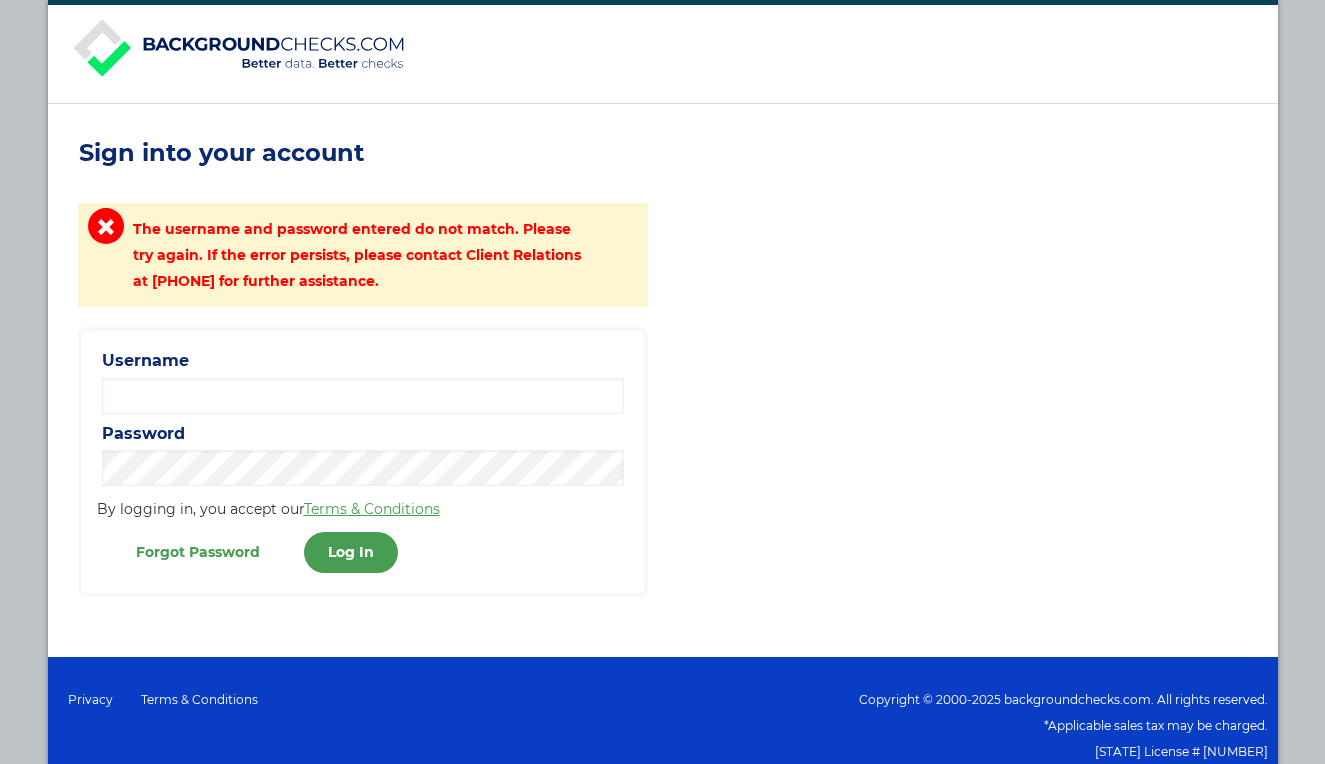 scroll, scrollTop: 0, scrollLeft: 0, axis: both 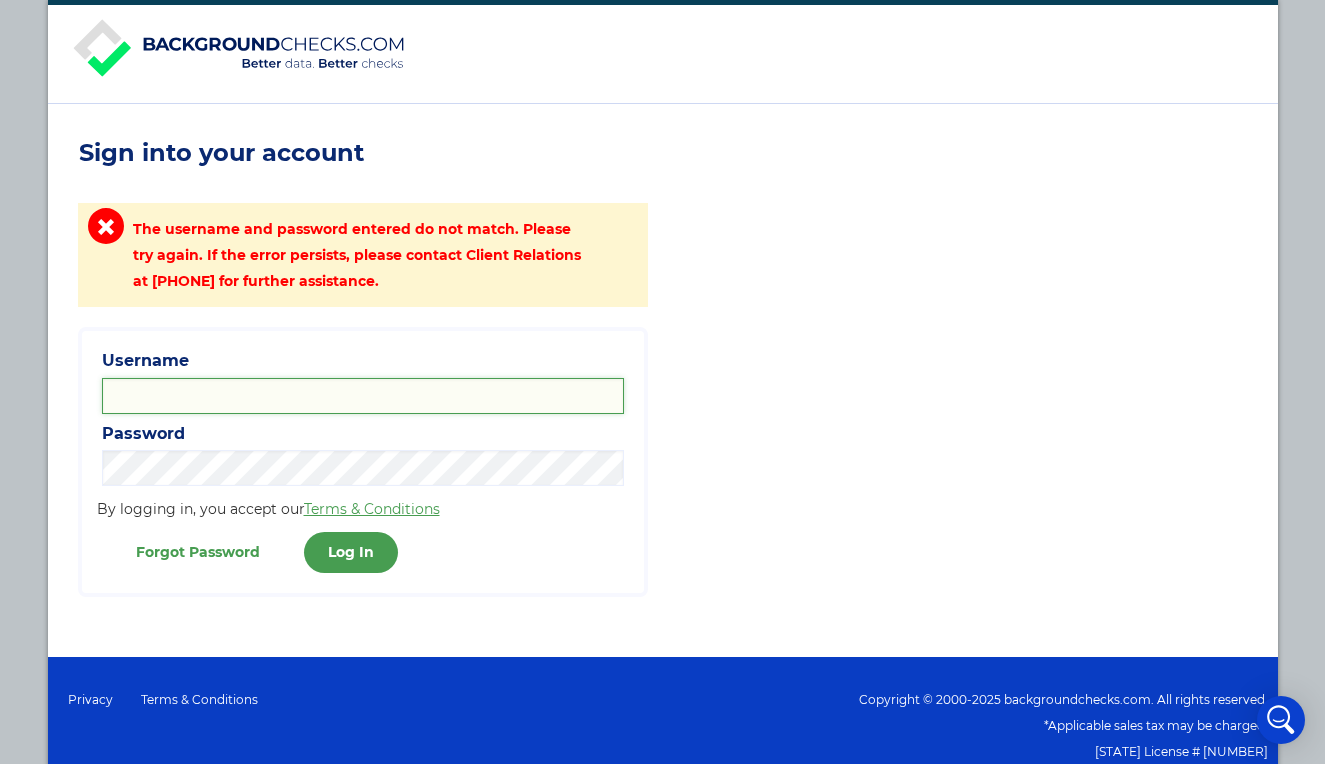 click on "Username" at bounding box center [363, 396] 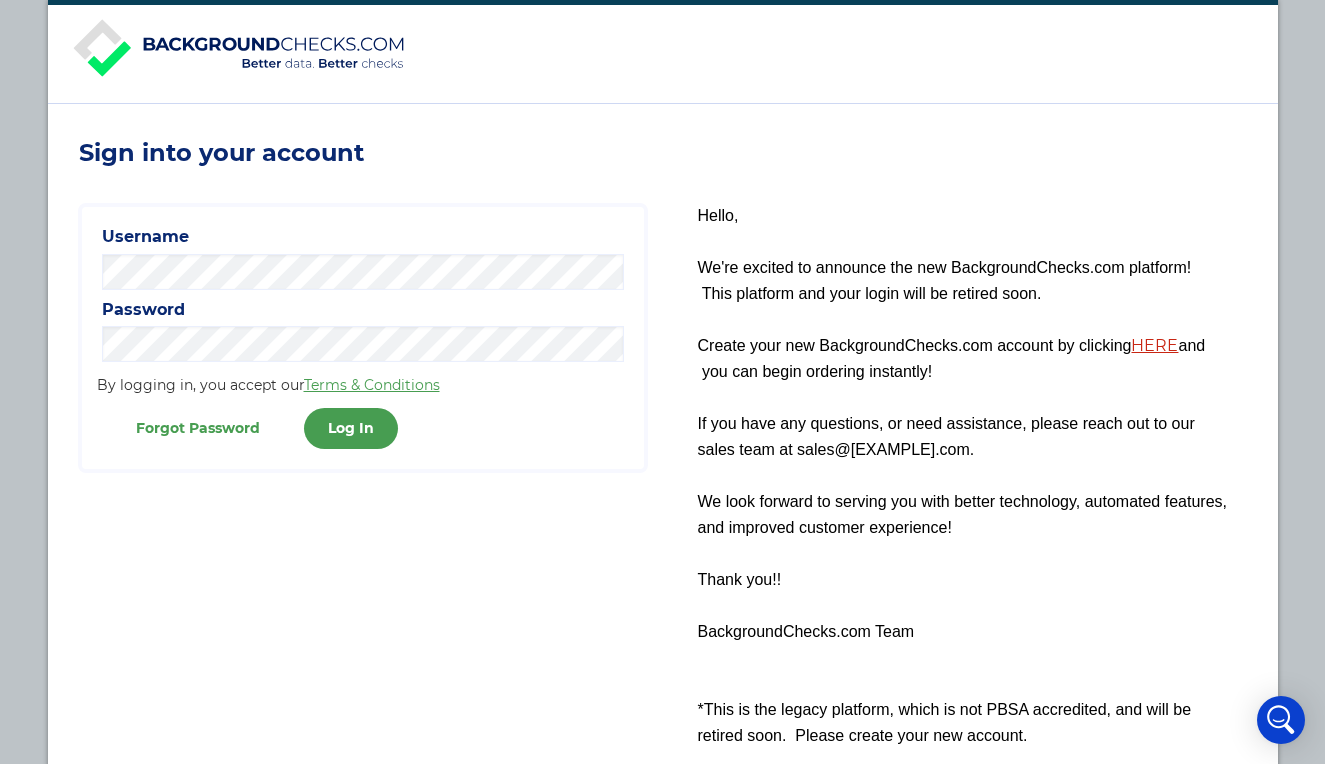 scroll, scrollTop: 0, scrollLeft: 0, axis: both 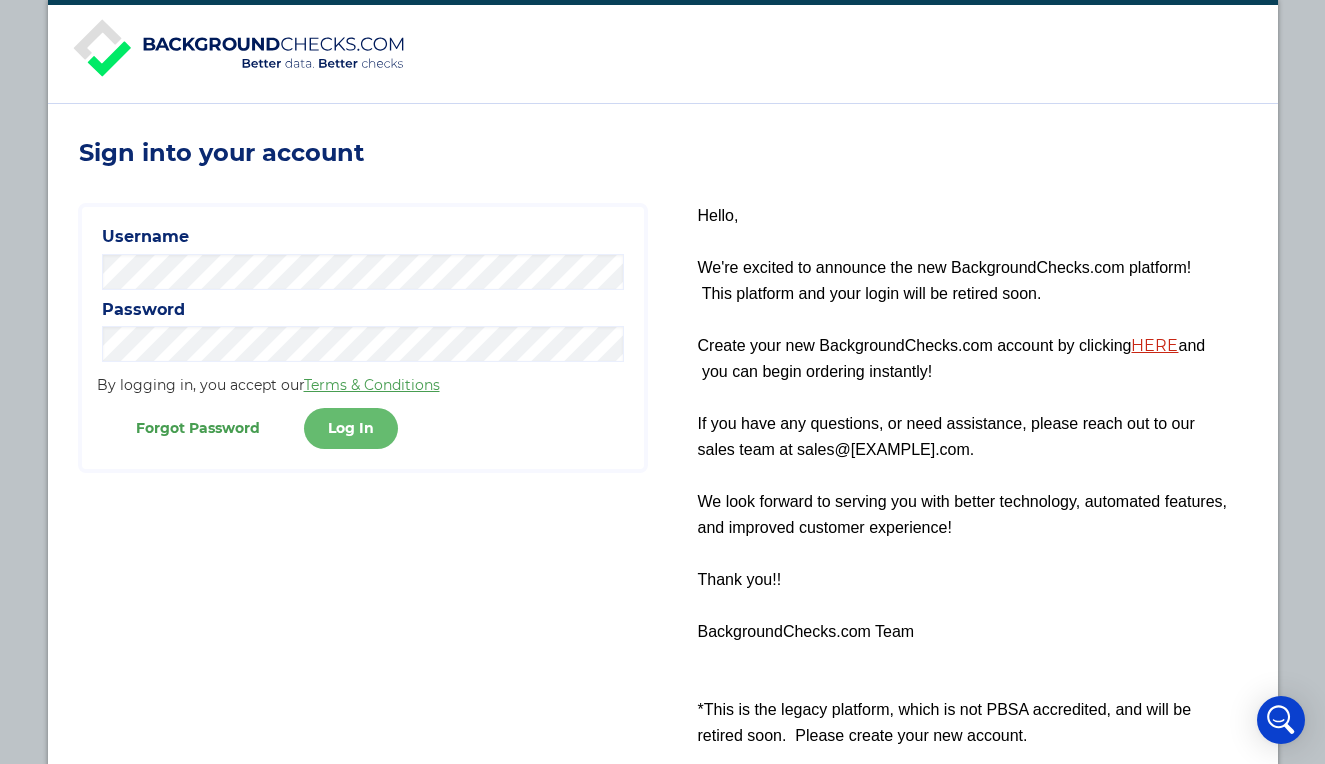 click on "Log In" at bounding box center [351, 428] 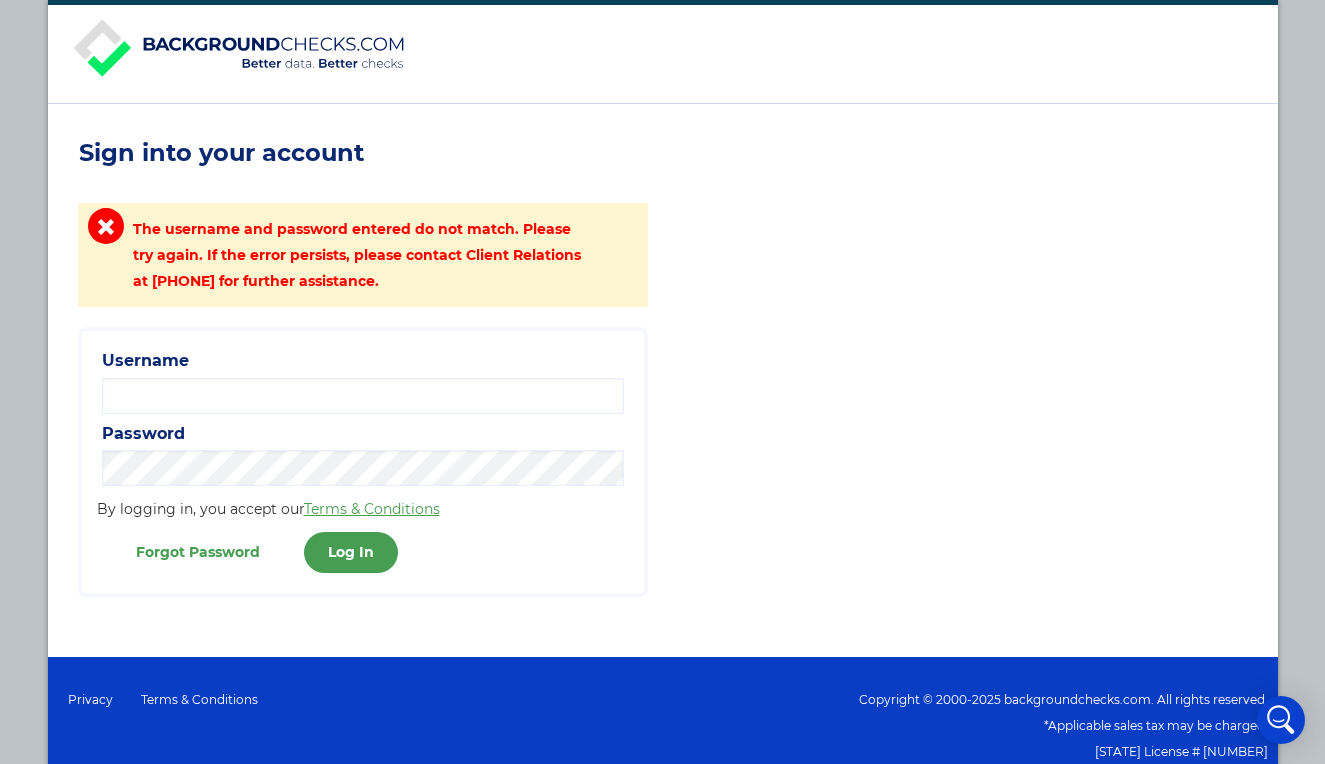 scroll, scrollTop: 0, scrollLeft: 0, axis: both 